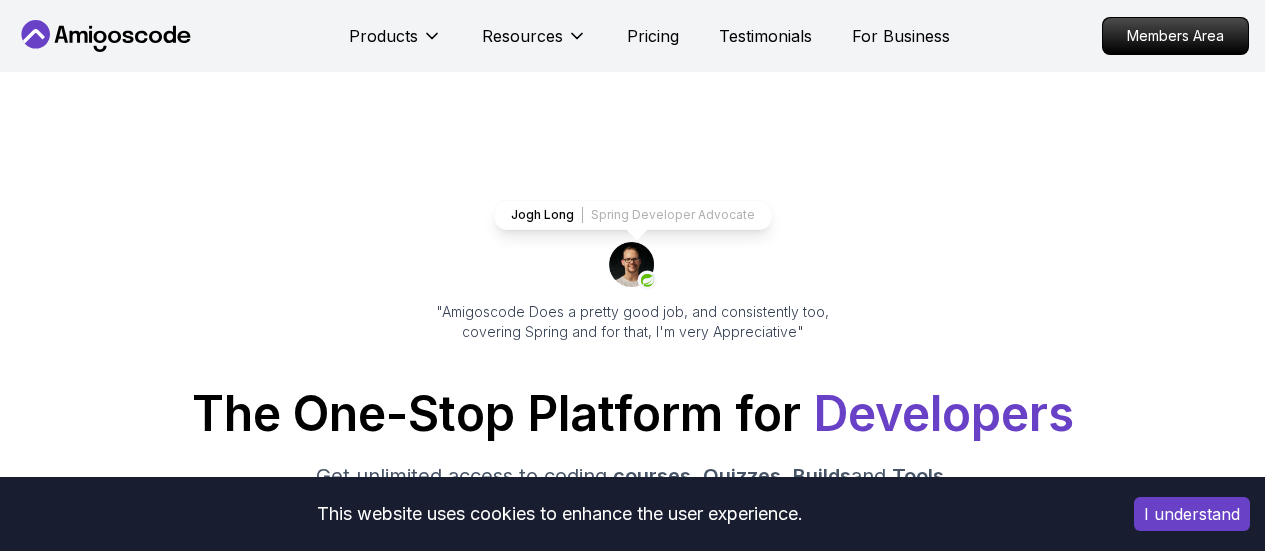 scroll, scrollTop: 0, scrollLeft: 0, axis: both 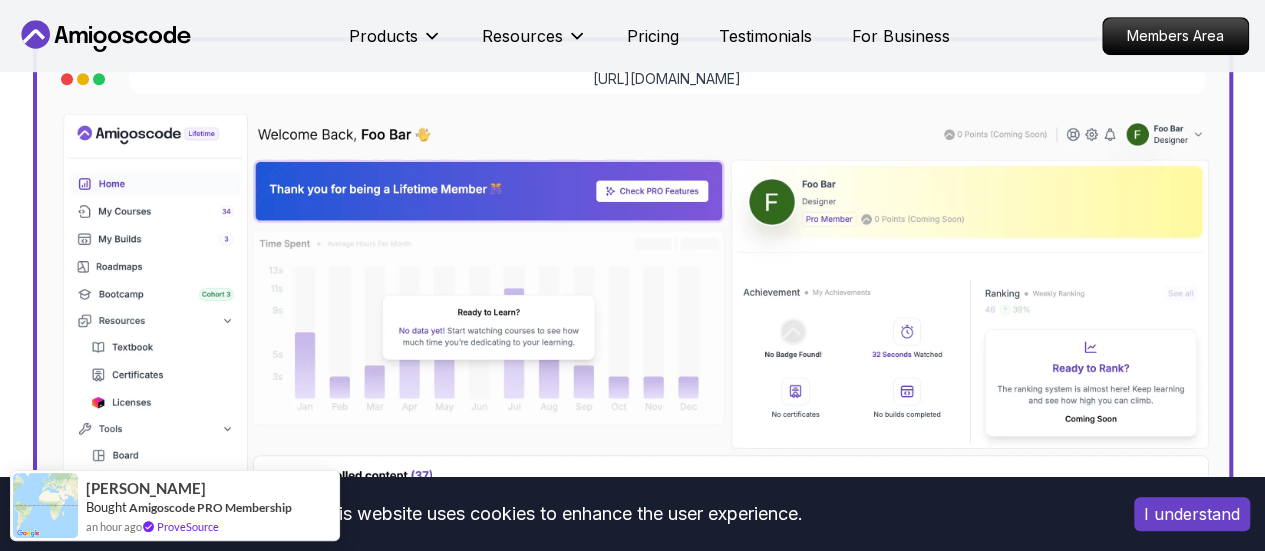 click on "This website uses cookies to enhance the user experience. I understand Products Resources Pricing Testimonials For Business Members Area Products Resources Pricing Testimonials For Business Members Area Jogh Long Spring Developer Advocate "Amigoscode Does a pretty good job, and consistently too, covering Spring and for that, I'm very Appreciative" The One-Stop Platform for   Developers Get unlimited access to coding   courses ,   Quizzes ,   Builds  and   Tools . Start your journey or level up your career with Amigoscode today! Start for Free https://amigoscode.com/dashboard OUR AMIGO STUDENTS WORK IN TOP COMPANIES Courses Builds Discover Amigoscode's Latest   Premium Courses! Get unlimited access to coding   courses ,   Quizzes ,   Builds  and   Tools . Start your journey or level up your career with Amigoscode today! Browse all  courses Advanced Spring Boot Pro Dive deep into Spring Boot with our advanced course, designed to take your skills from intermediate to expert level. NEW Spring Boot for Beginners" at bounding box center (632, 5675) 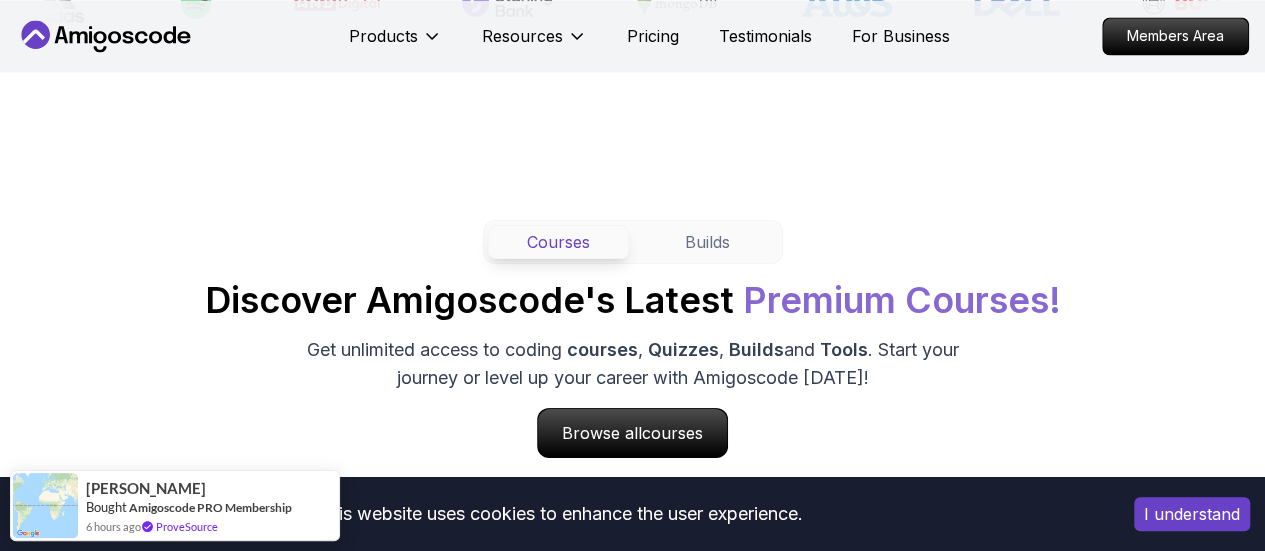scroll, scrollTop: 1714, scrollLeft: 0, axis: vertical 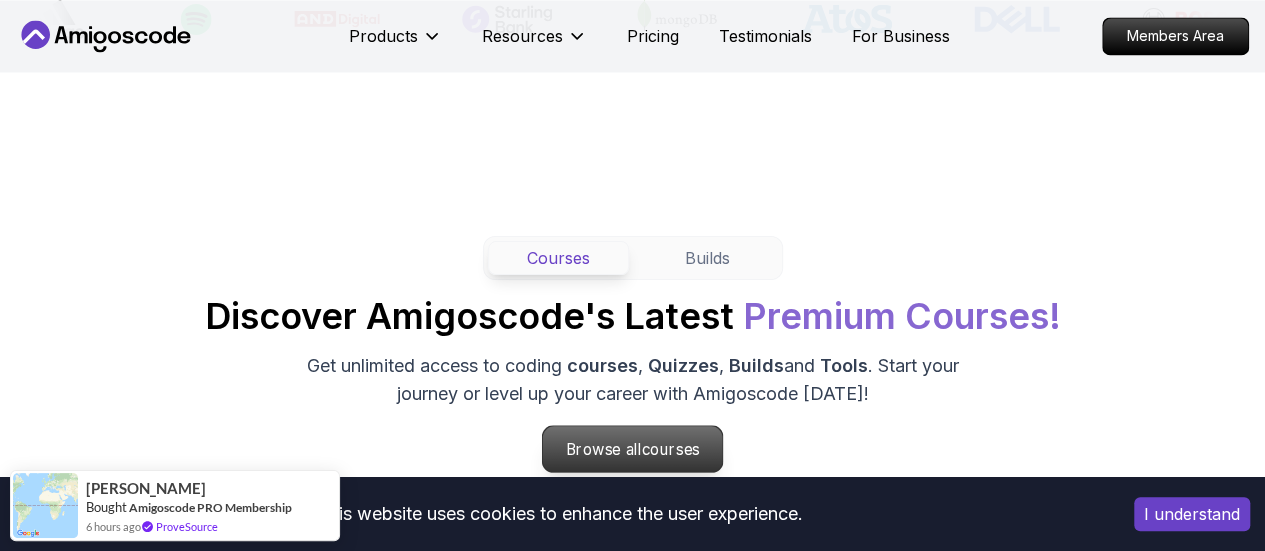 click on "Browse all  courses" at bounding box center [633, 449] 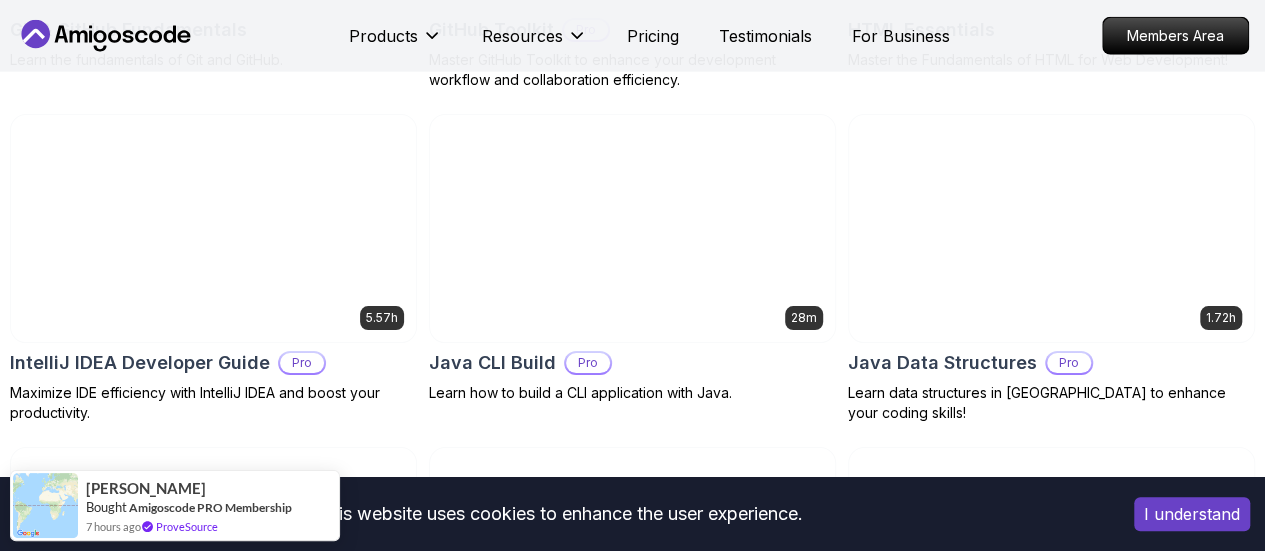 scroll, scrollTop: 2624, scrollLeft: 0, axis: vertical 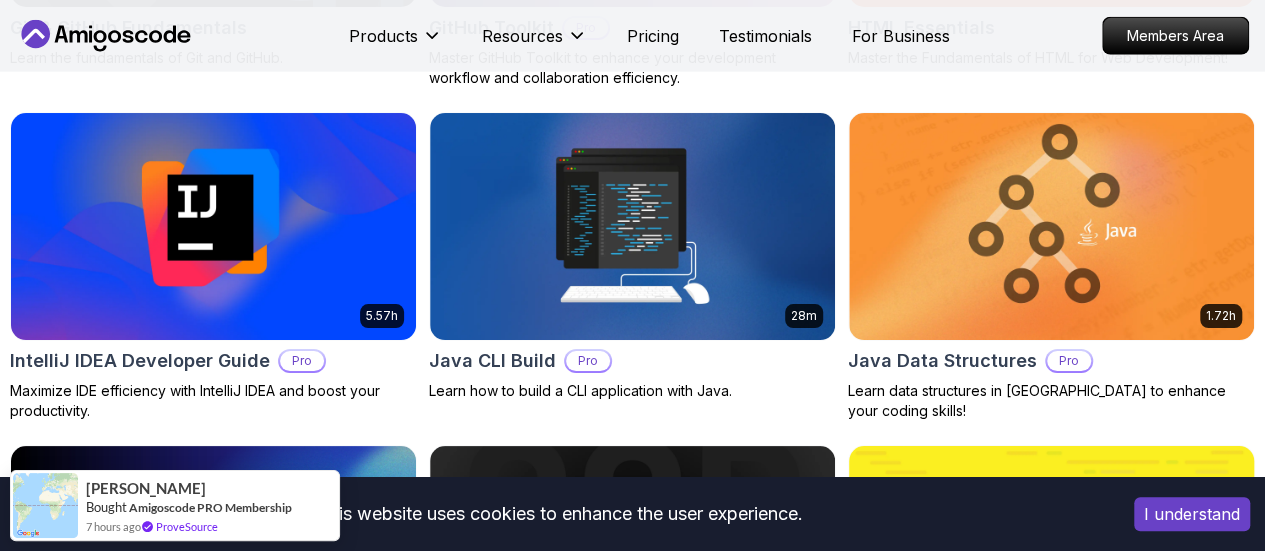 click at bounding box center [1051, 559] 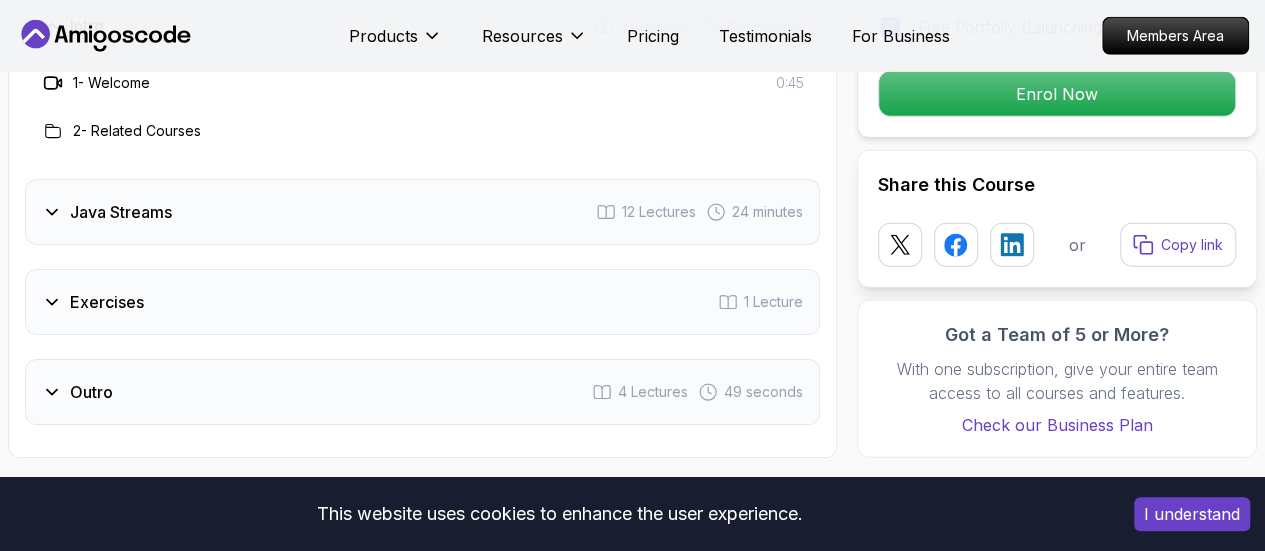 scroll, scrollTop: 2785, scrollLeft: 0, axis: vertical 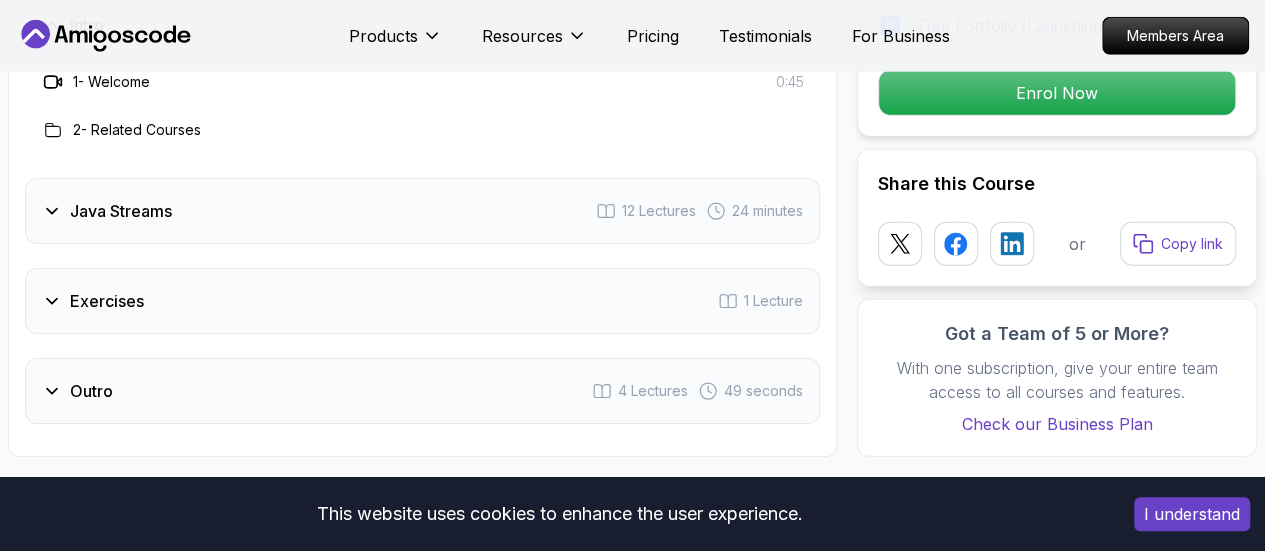 click 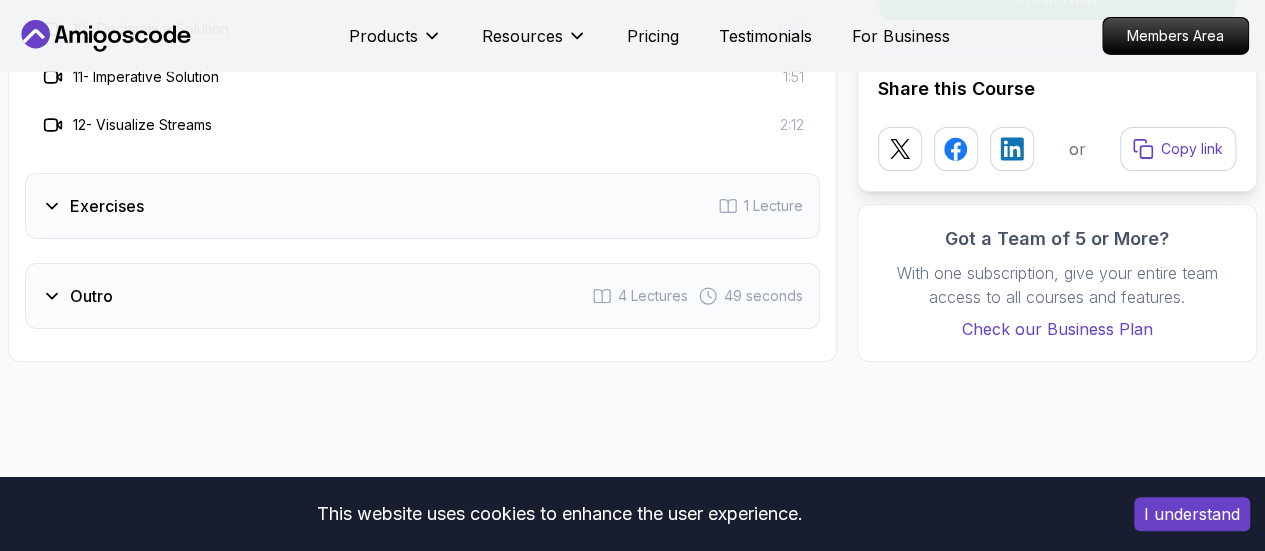 scroll, scrollTop: 3361, scrollLeft: 0, axis: vertical 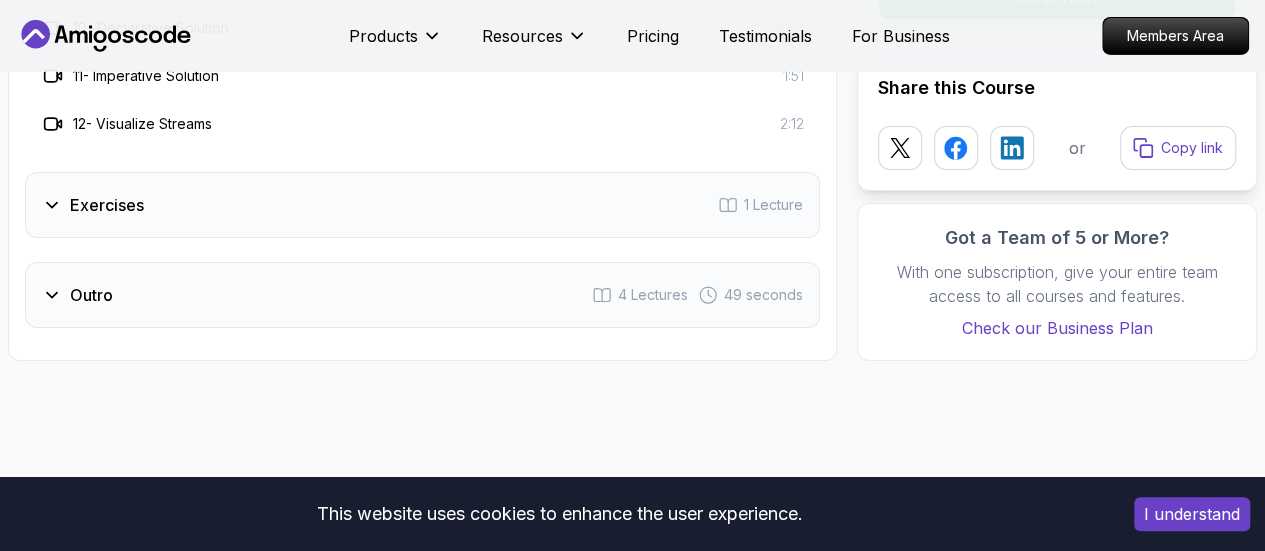 click 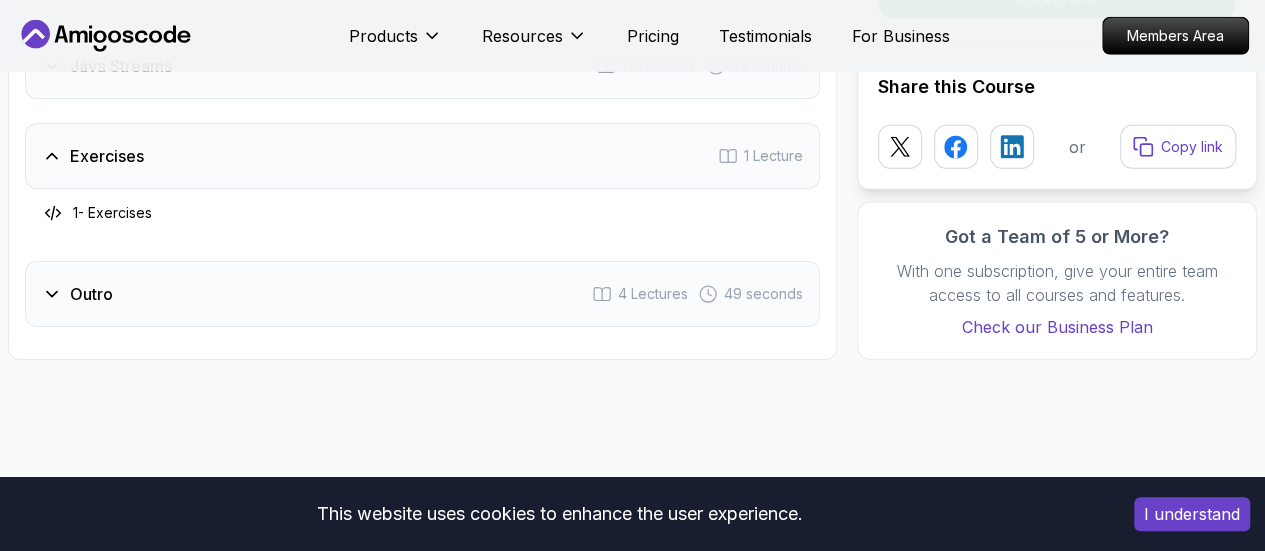 scroll, scrollTop: 2847, scrollLeft: 0, axis: vertical 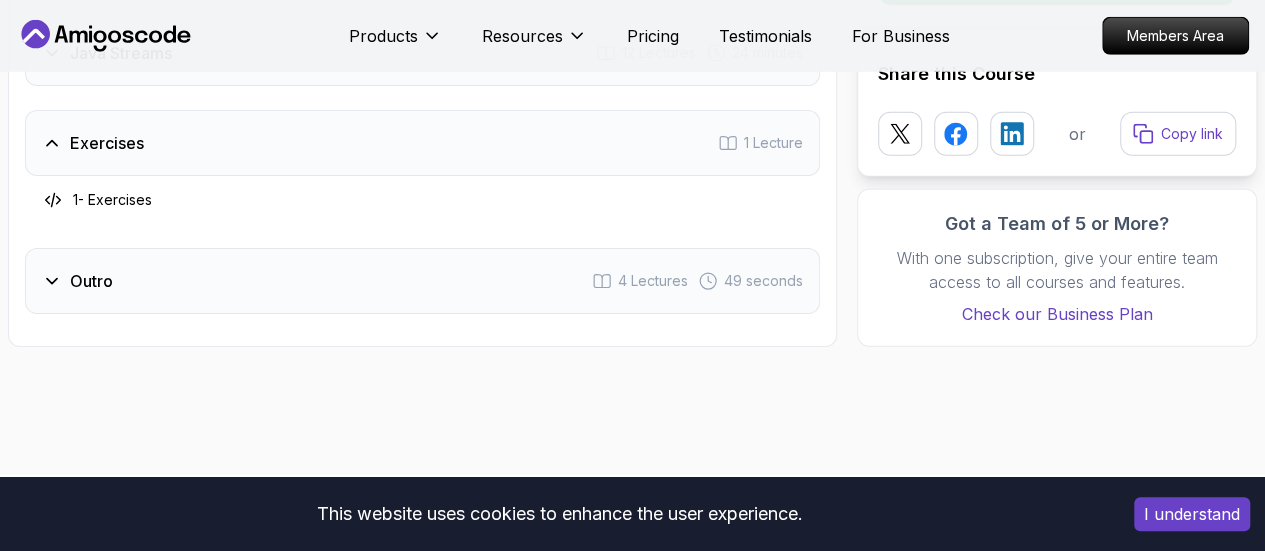 click 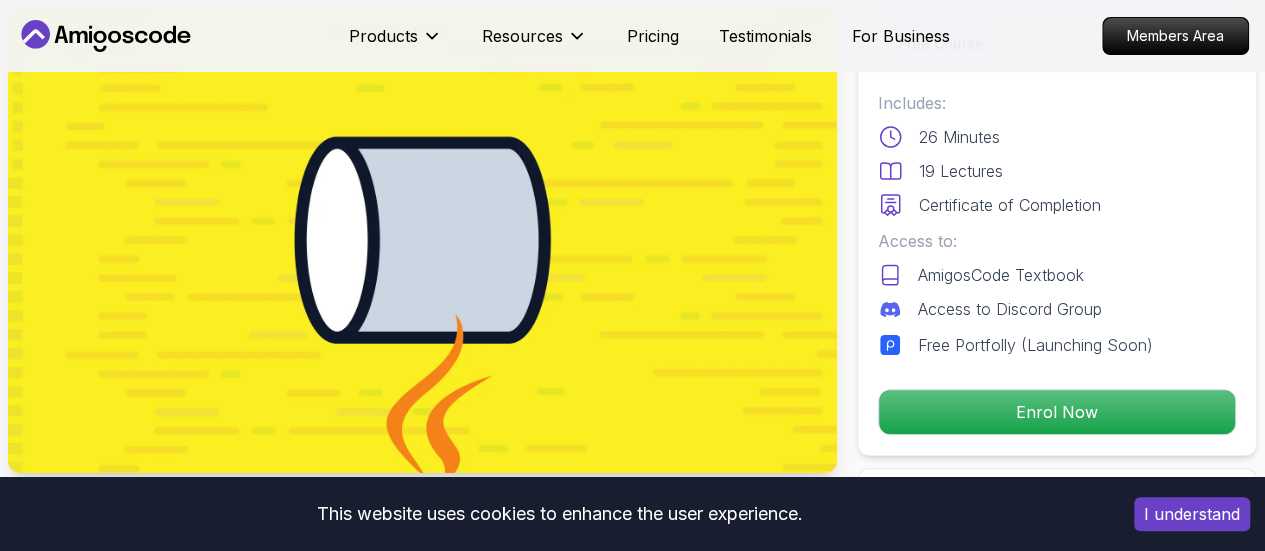 scroll, scrollTop: 0, scrollLeft: 0, axis: both 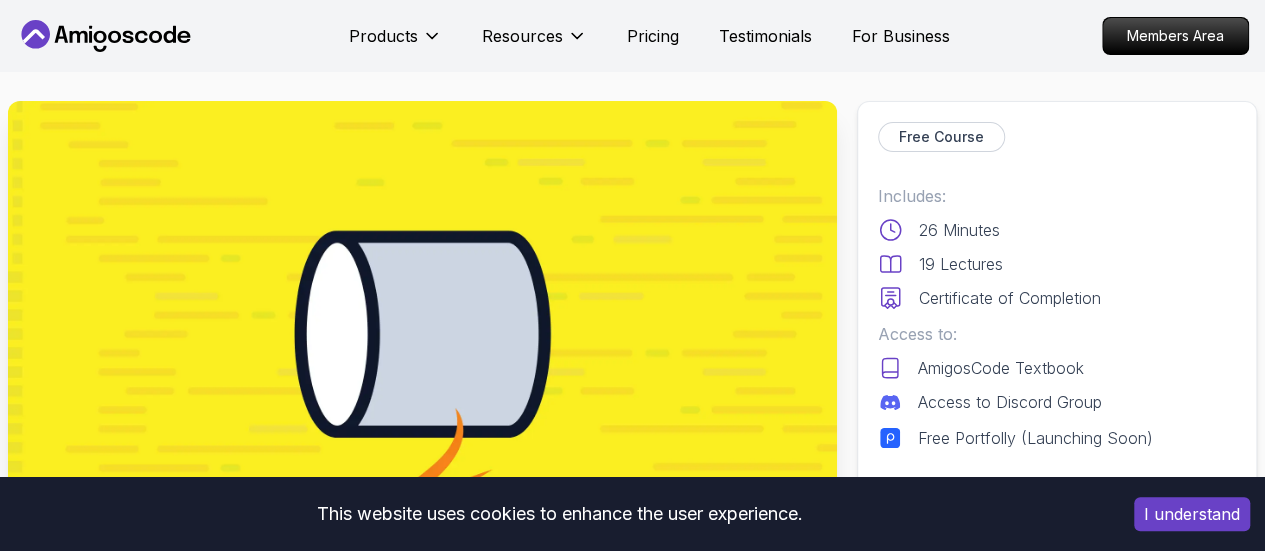 click on "I understand" at bounding box center [1192, 514] 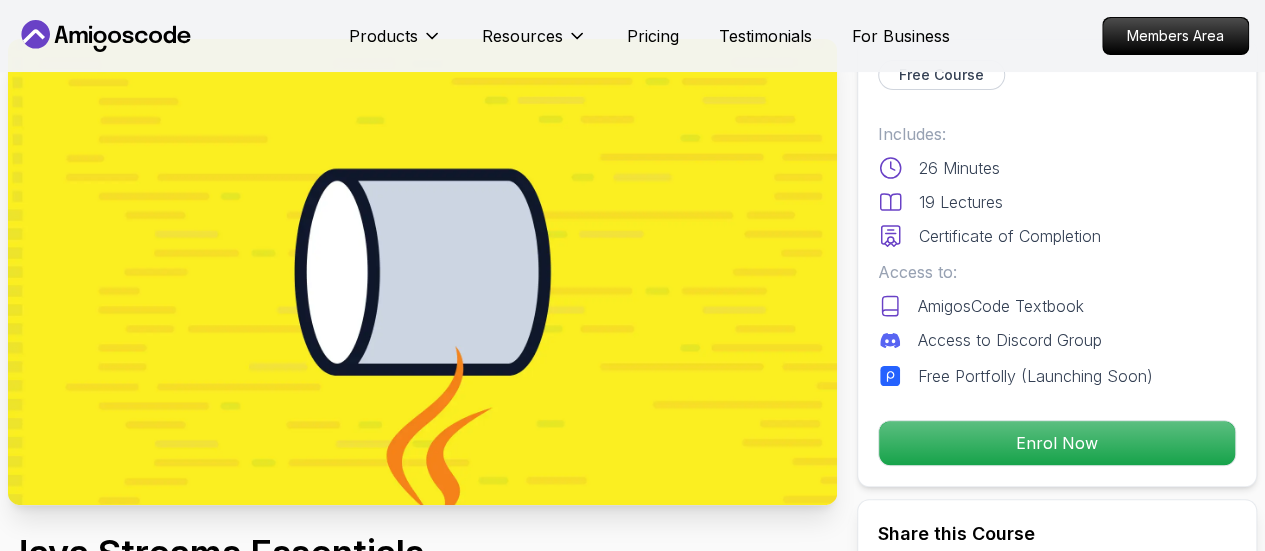 scroll, scrollTop: 82, scrollLeft: 0, axis: vertical 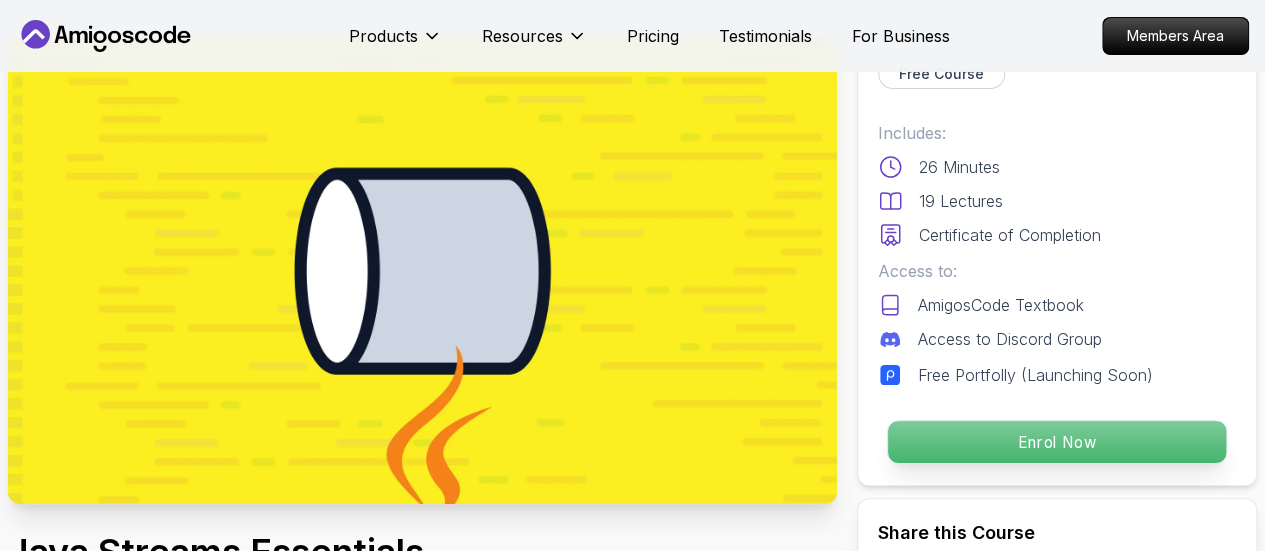 click on "Enrol Now" at bounding box center [1057, 442] 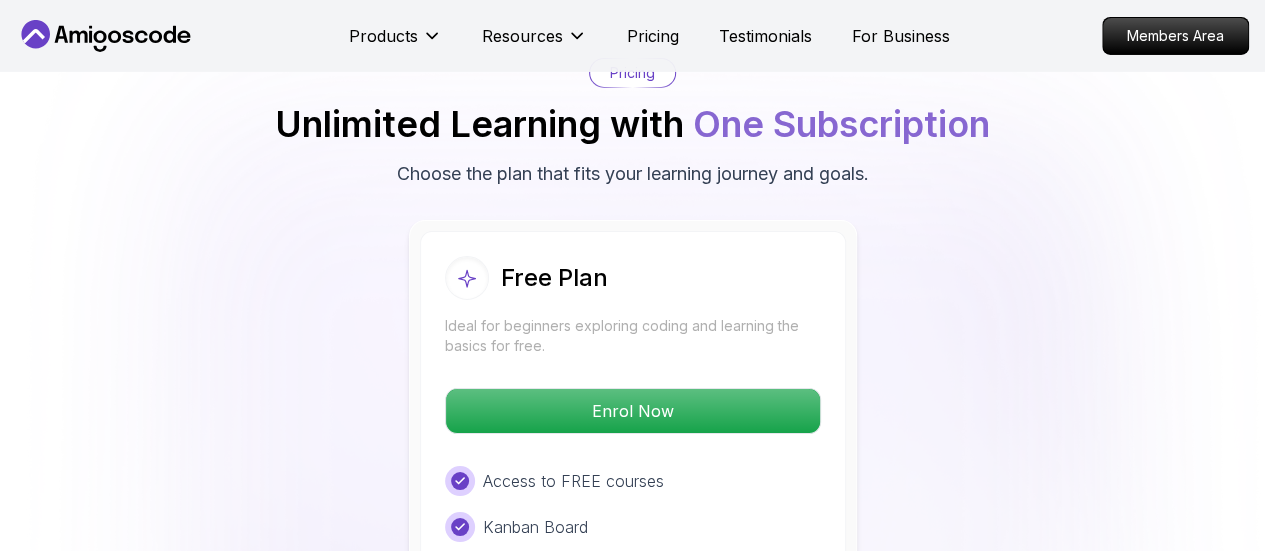 scroll, scrollTop: 3538, scrollLeft: 0, axis: vertical 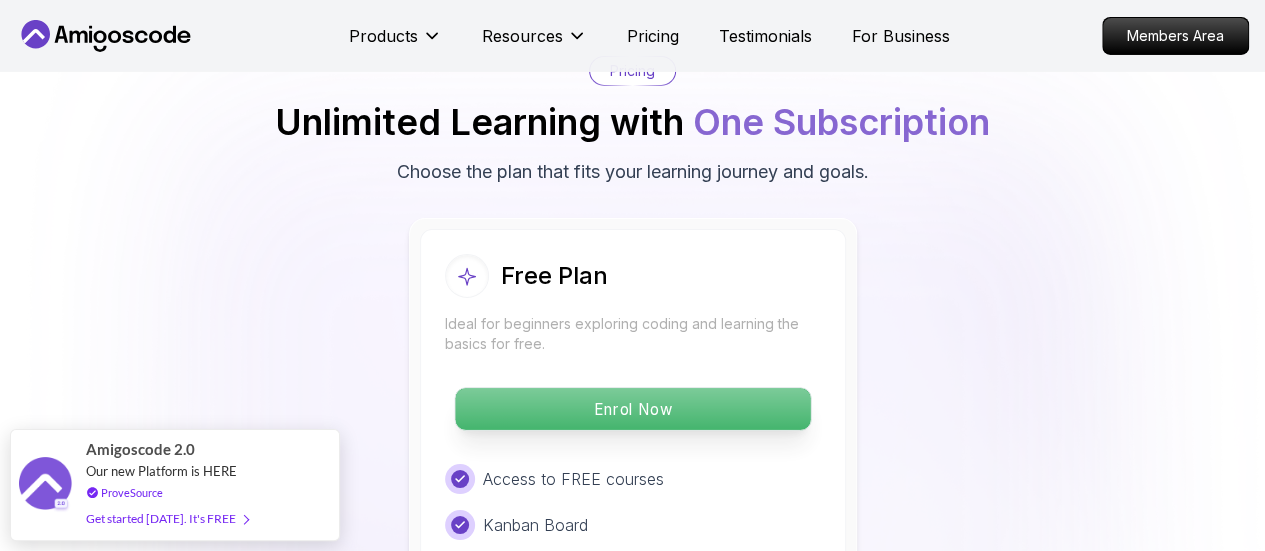 click on "Enrol Now" at bounding box center [632, 409] 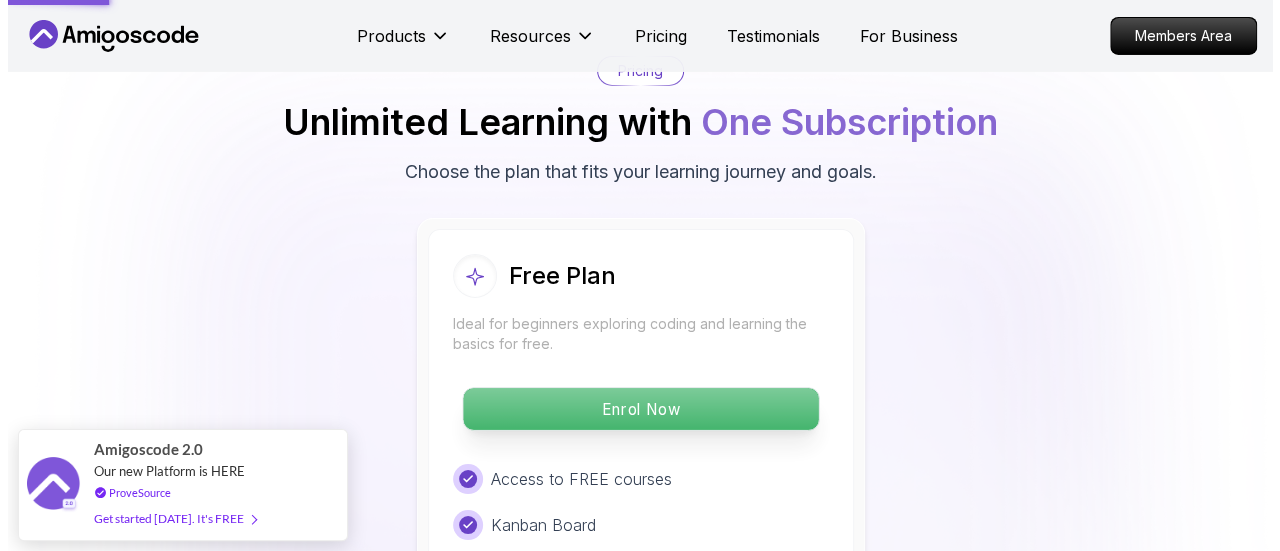 scroll, scrollTop: 0, scrollLeft: 0, axis: both 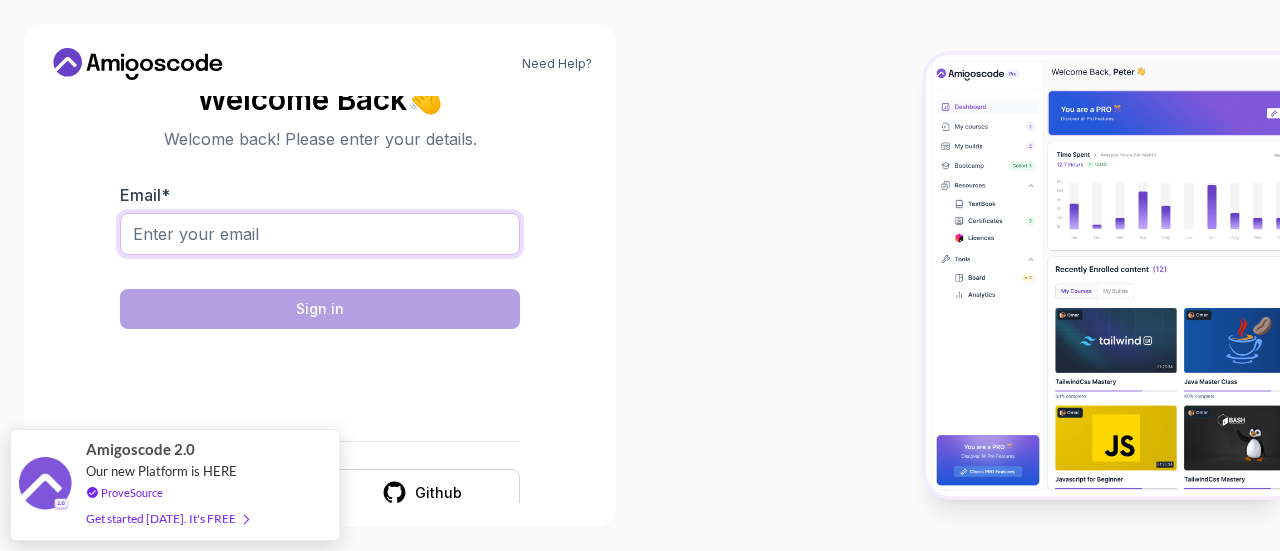 click on "Email *" at bounding box center [320, 234] 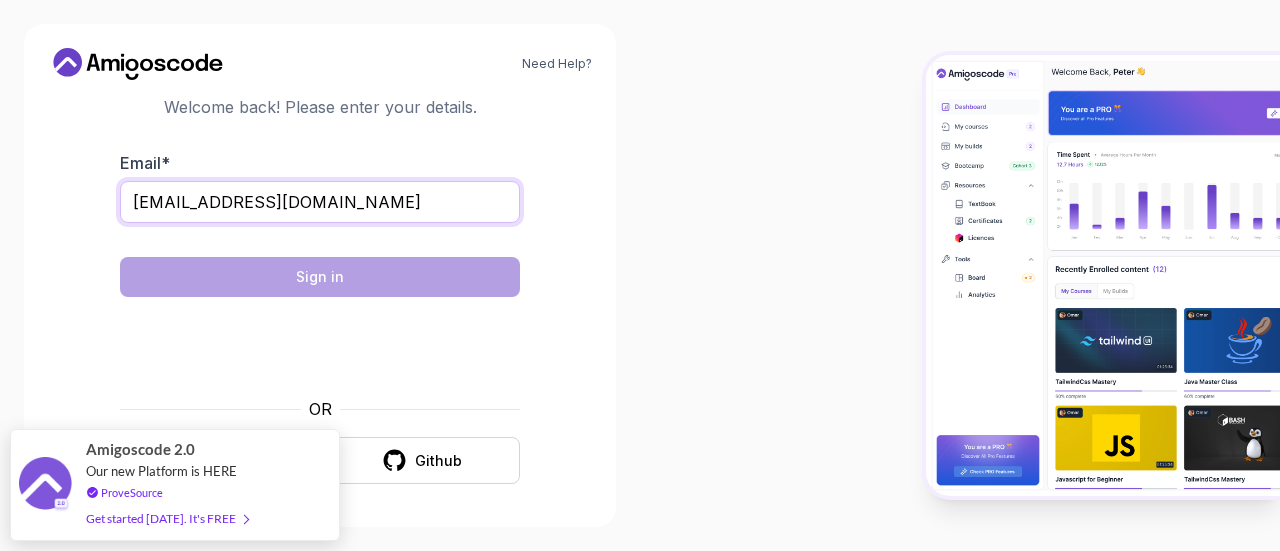 type on "vishnupriyashekhawat95@gmail.com" 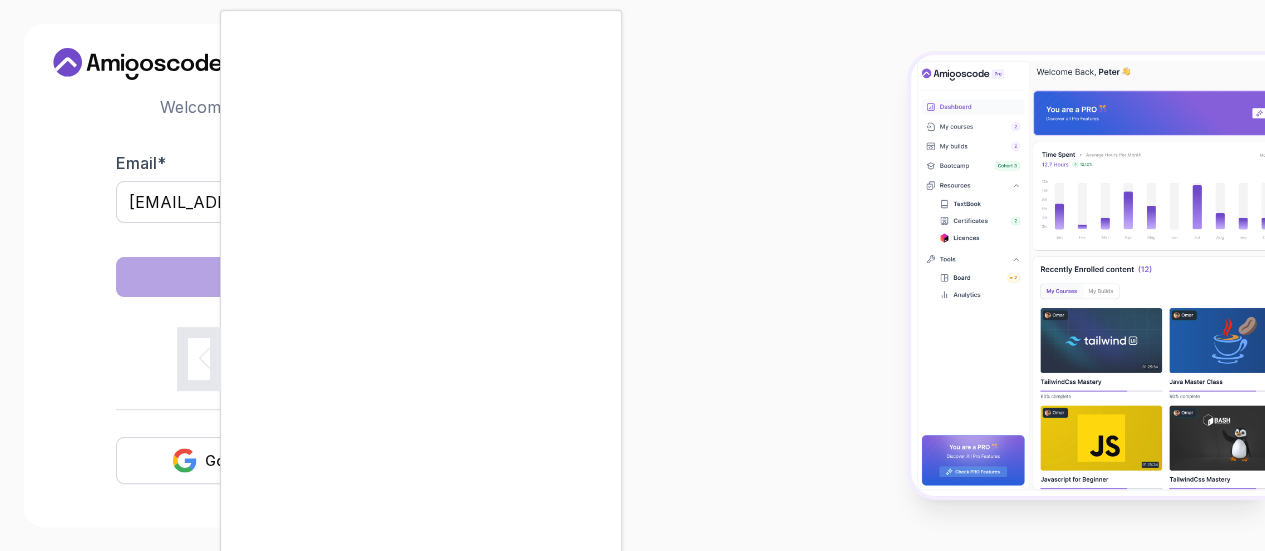 scroll, scrollTop: 60, scrollLeft: 0, axis: vertical 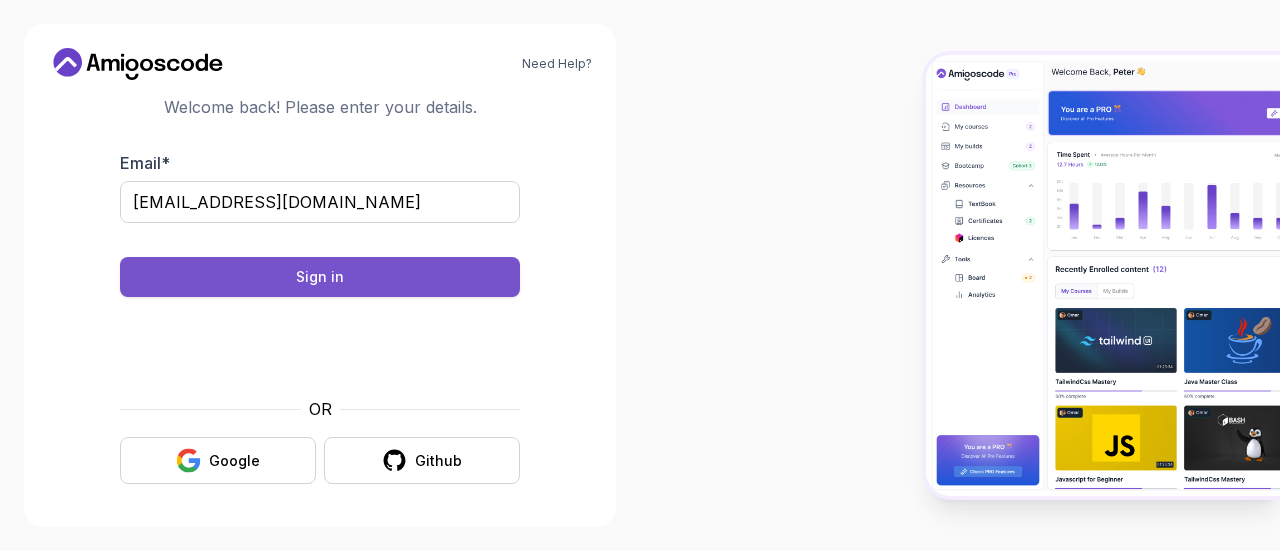 click on "Sign in" at bounding box center (320, 277) 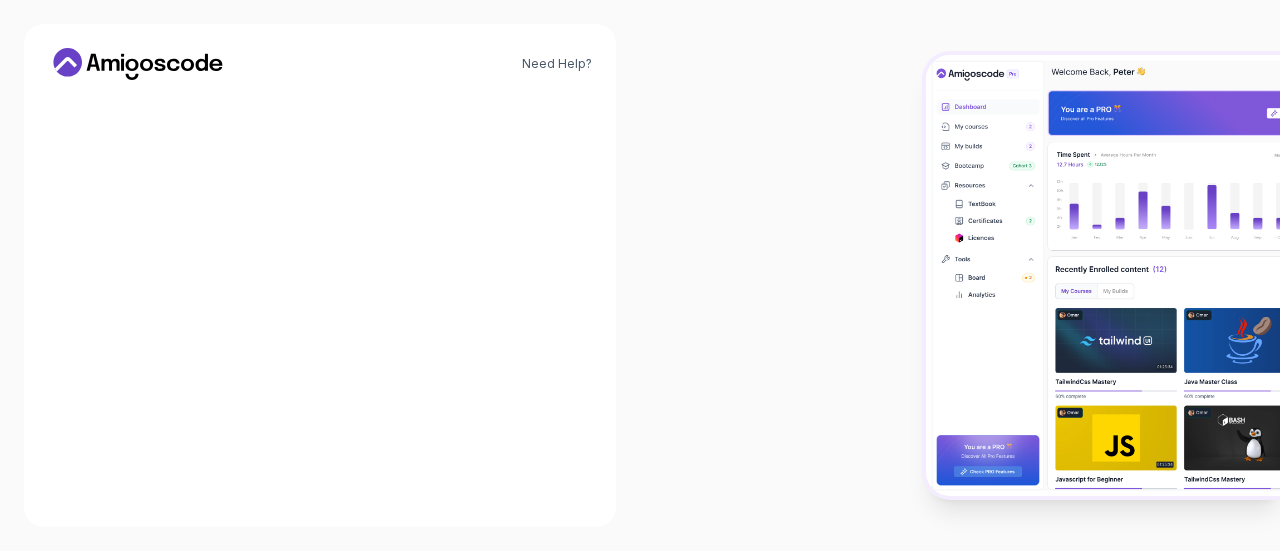 scroll, scrollTop: 0, scrollLeft: 0, axis: both 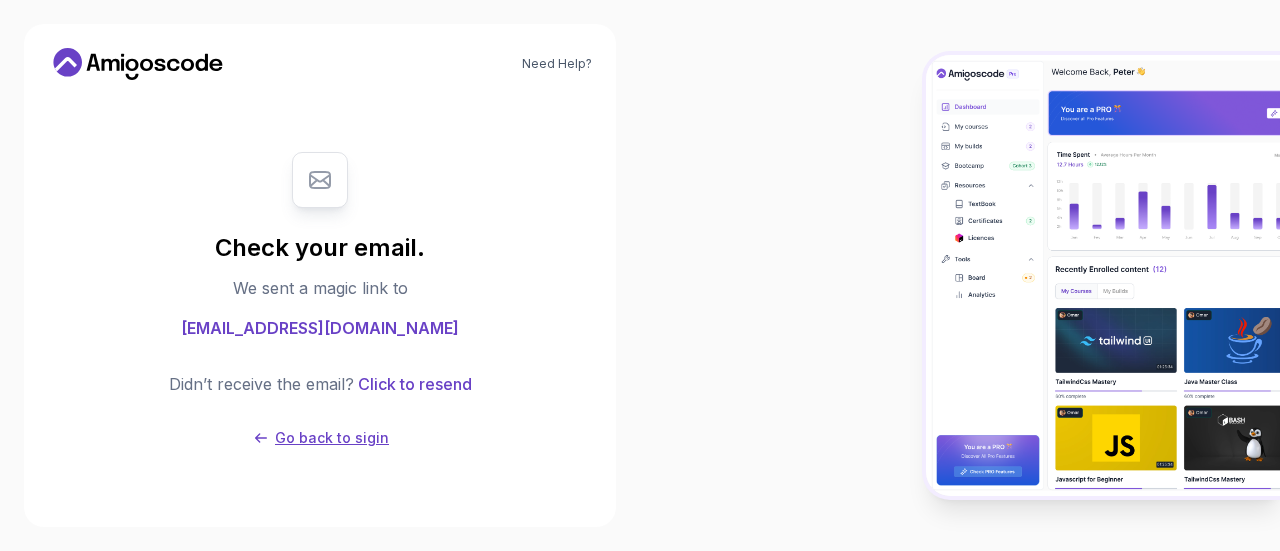 click on "Go back to sigin" at bounding box center [332, 438] 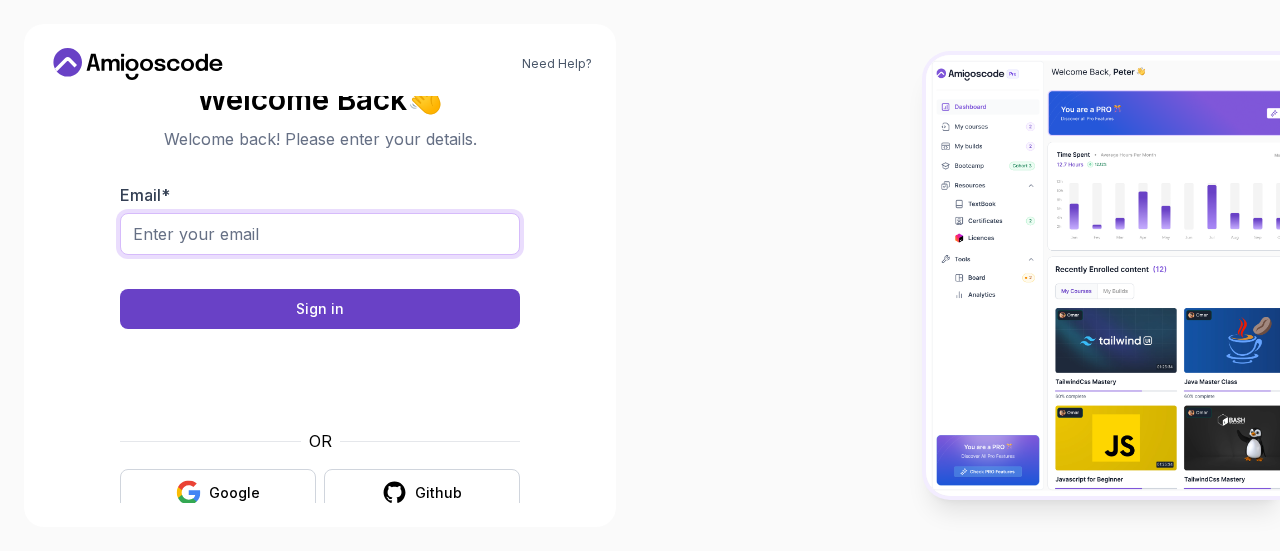 click on "Email *" at bounding box center [320, 234] 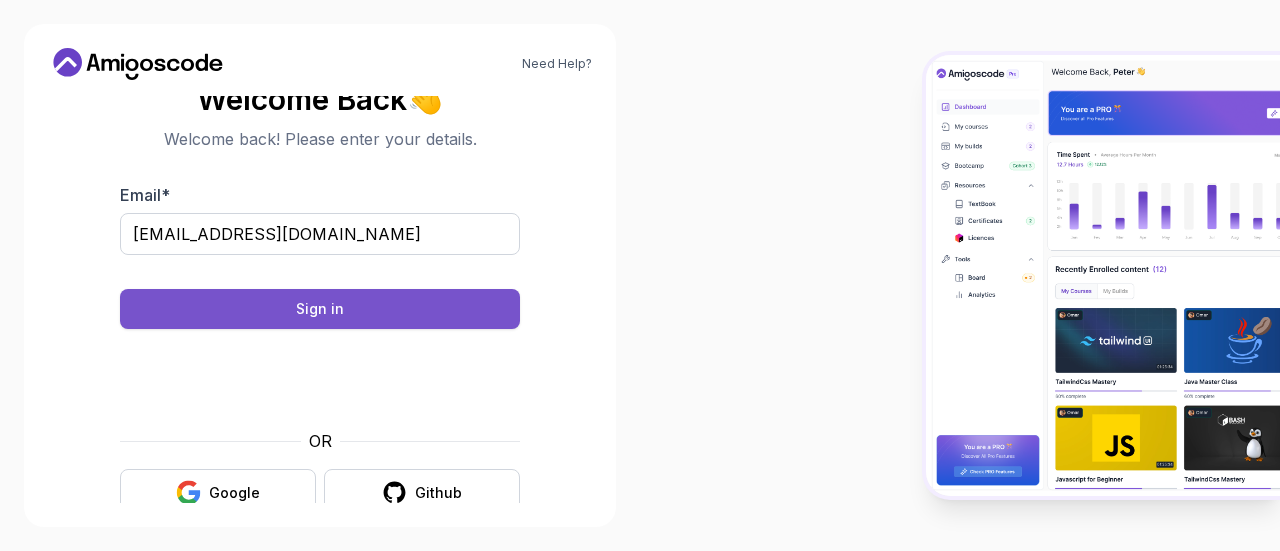 click on "Sign in" at bounding box center [320, 309] 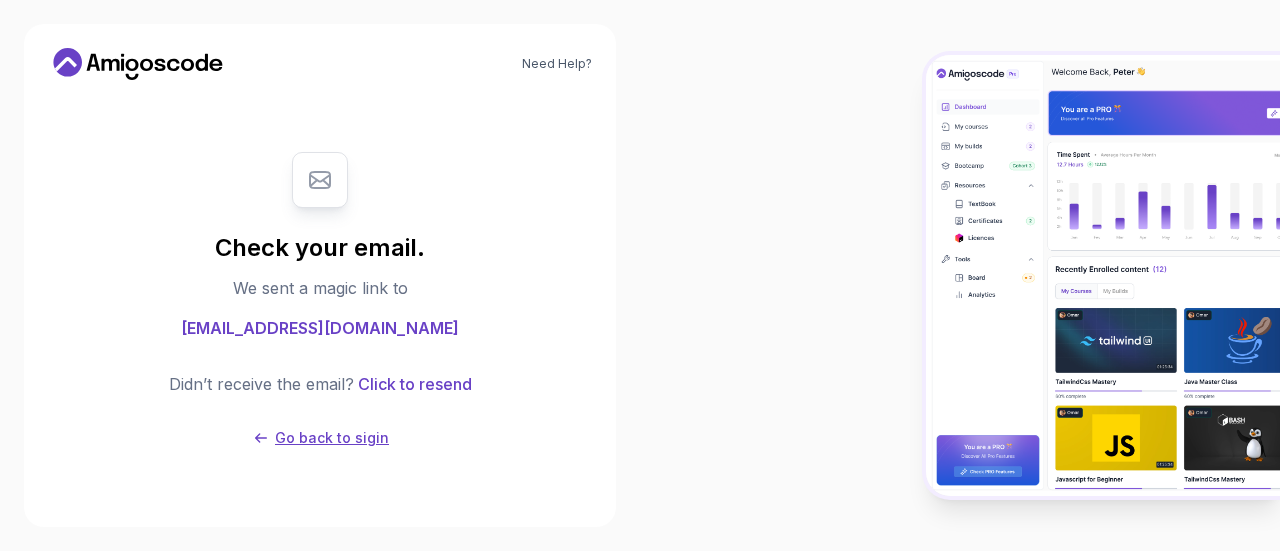 click on "Go back to sigin" at bounding box center (332, 438) 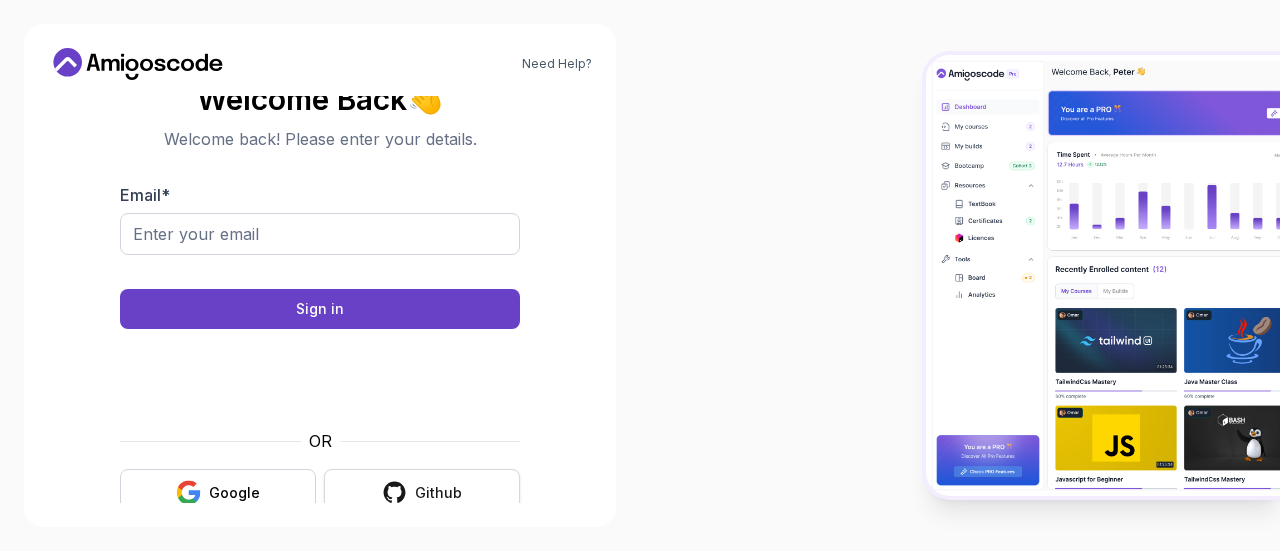 click on "Github" at bounding box center [438, 493] 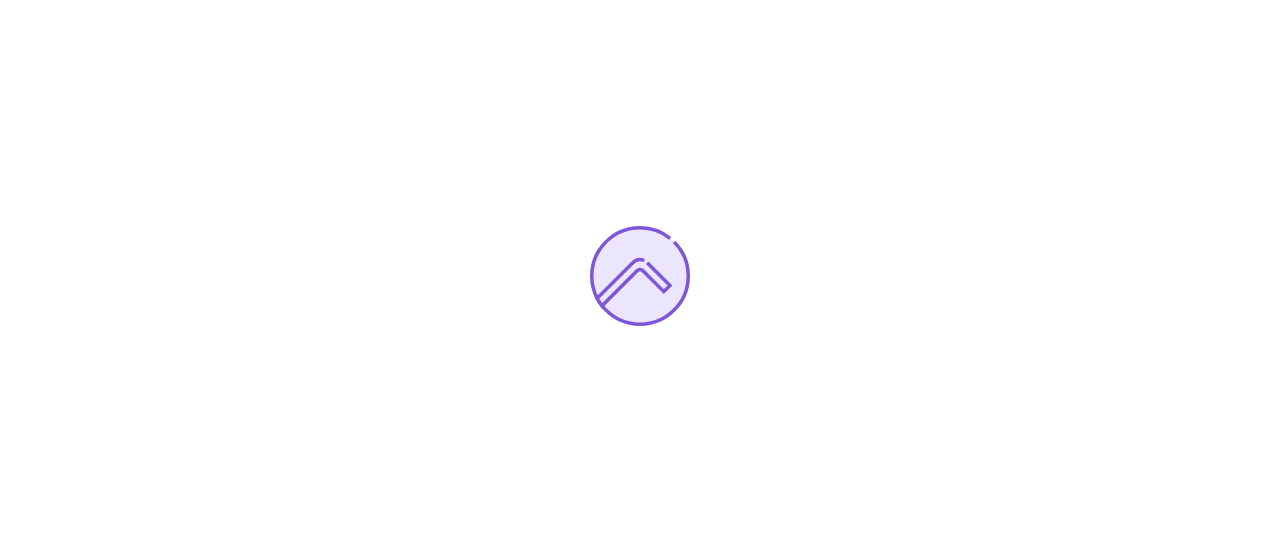 scroll, scrollTop: 0, scrollLeft: 0, axis: both 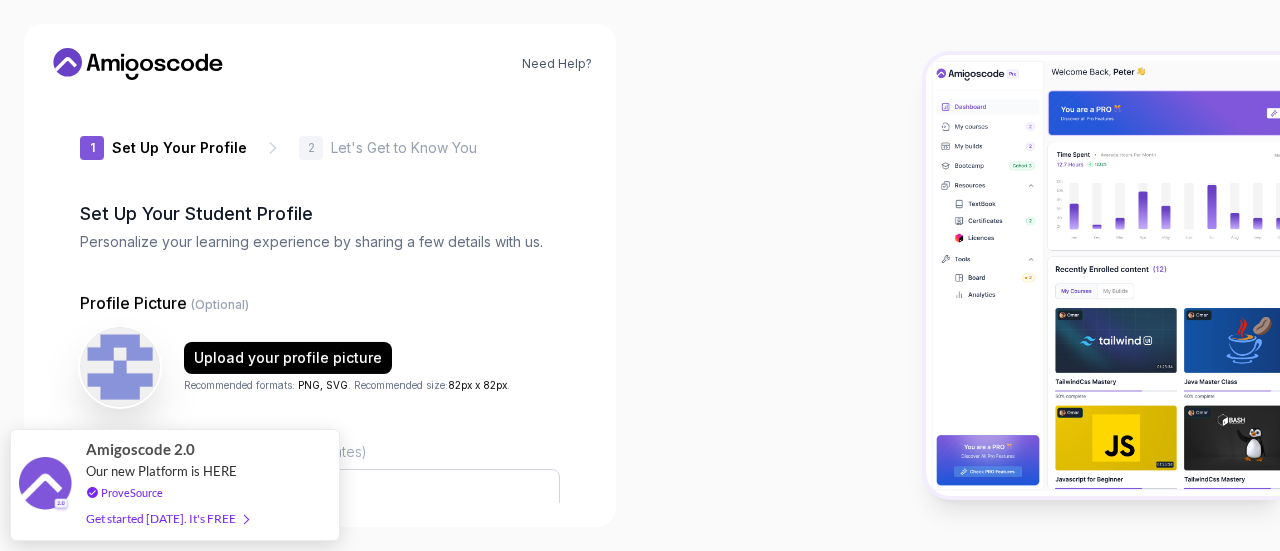type on "loftygeckofc818" 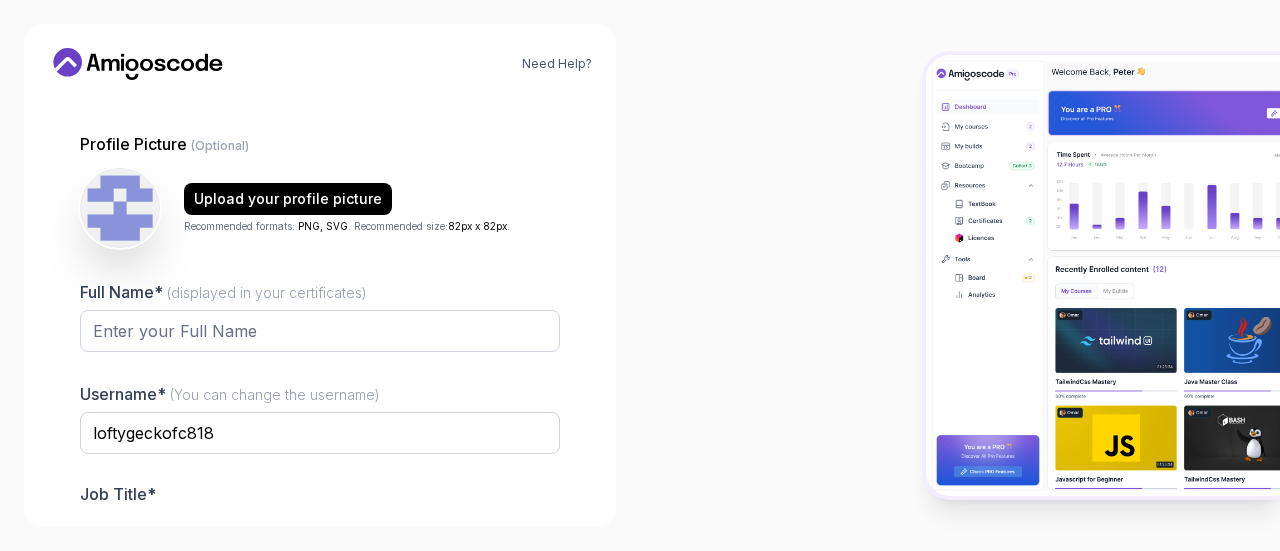 scroll, scrollTop: 154, scrollLeft: 0, axis: vertical 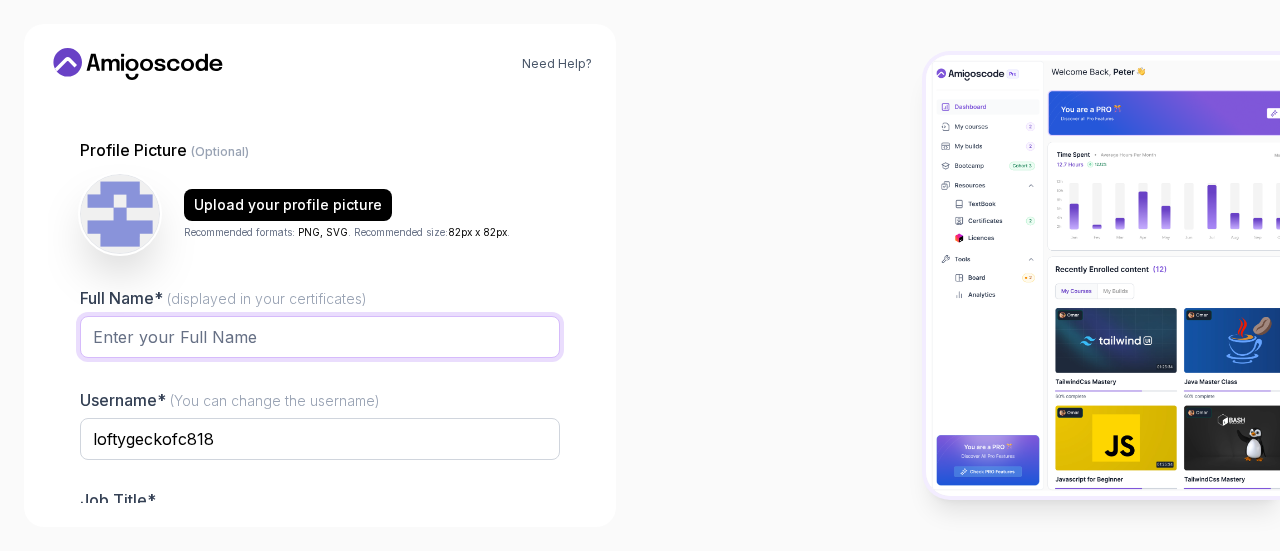 click on "Full Name*   (displayed in your certificates)" at bounding box center [320, 337] 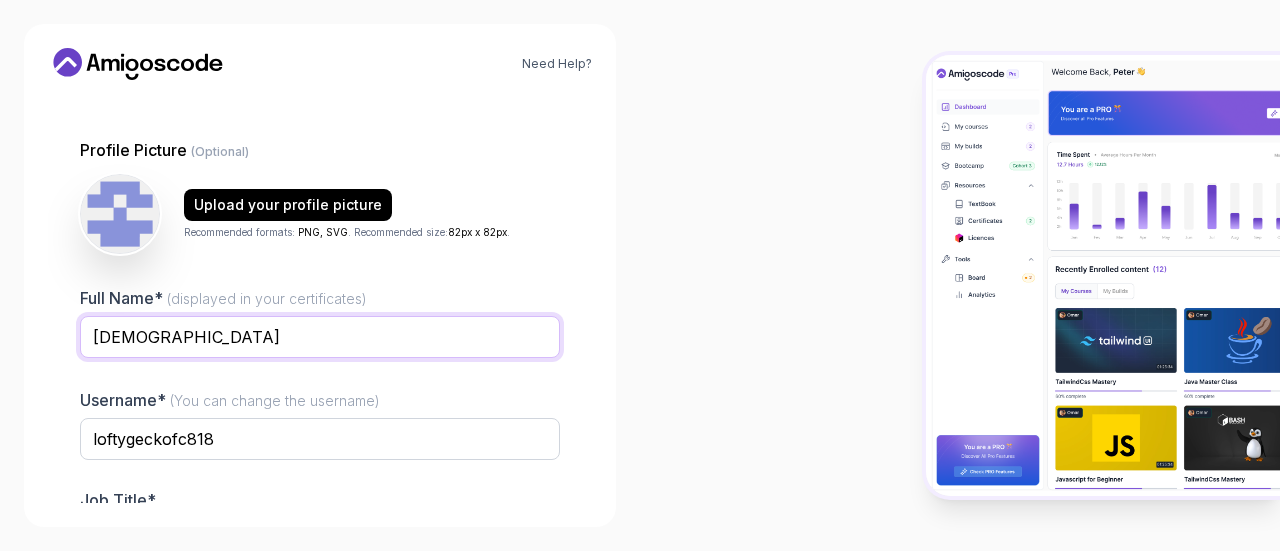 scroll, scrollTop: 248, scrollLeft: 0, axis: vertical 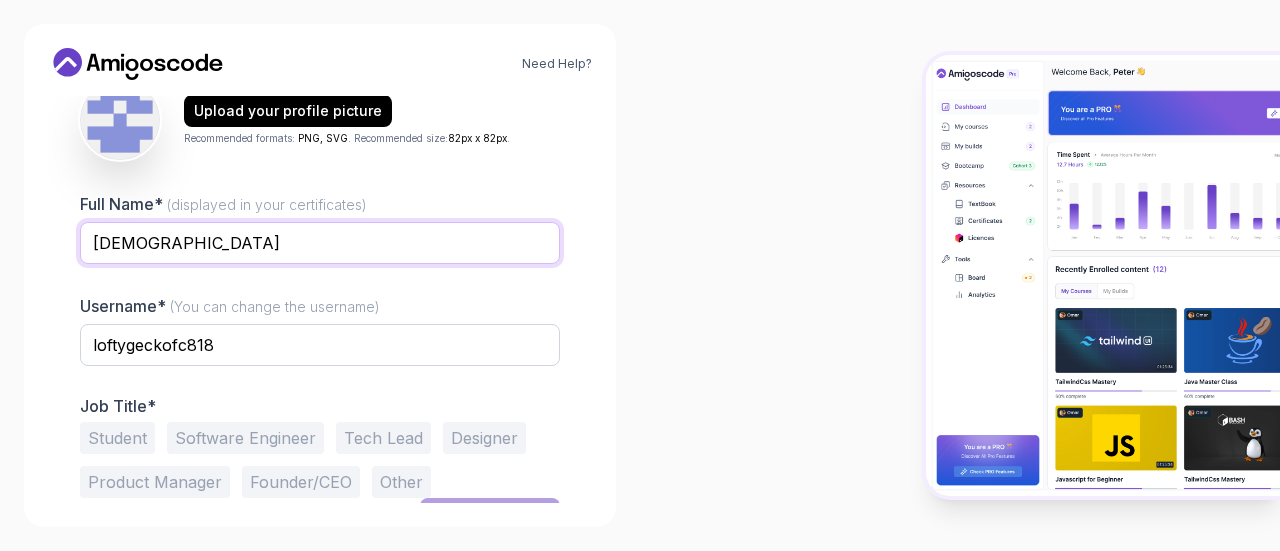 type on "[DEMOGRAPHIC_DATA]" 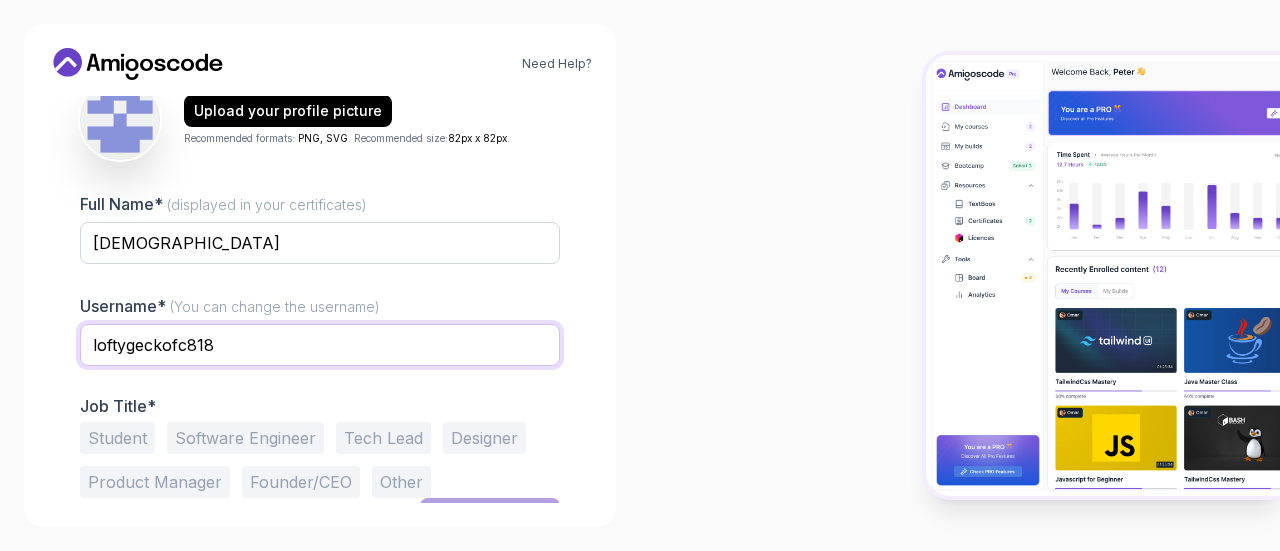 click on "loftygeckofc818" at bounding box center (320, 345) 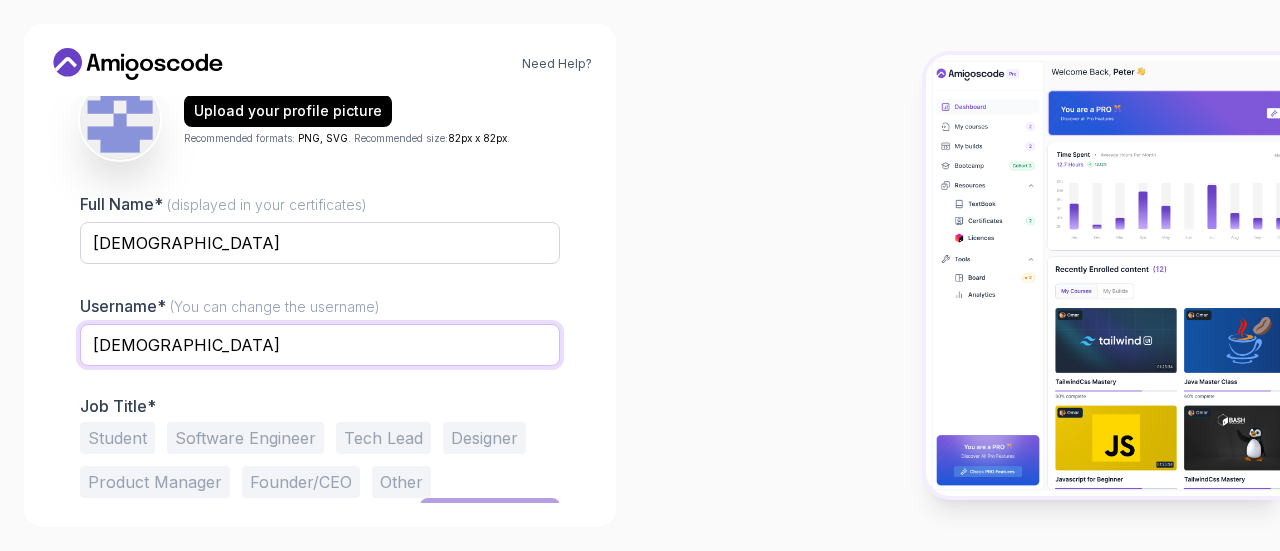 scroll, scrollTop: 281, scrollLeft: 0, axis: vertical 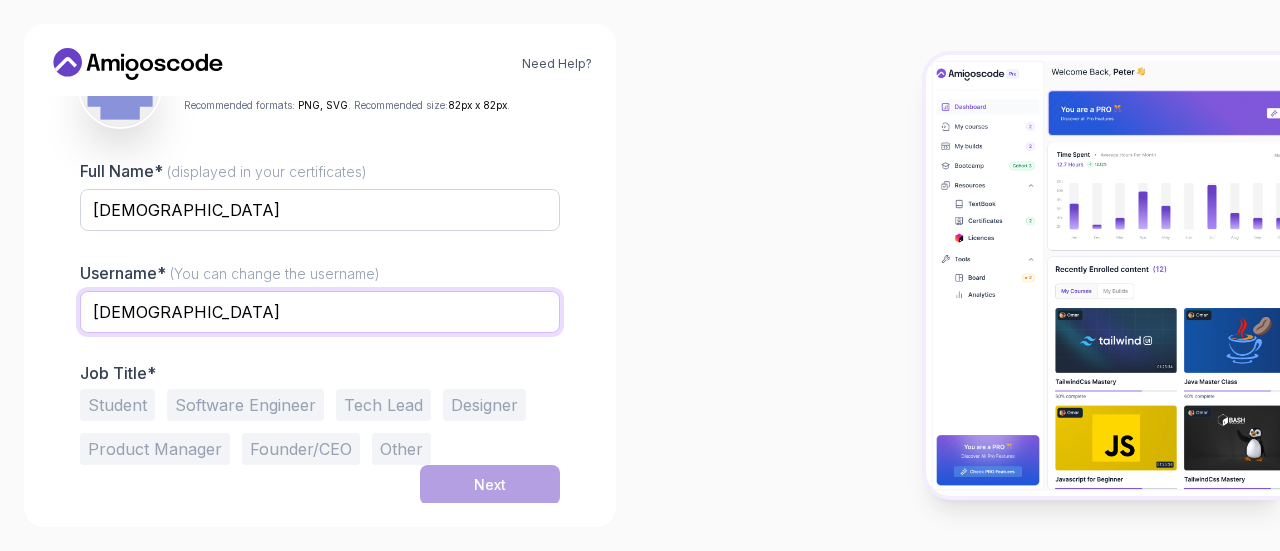 type on "vishnupriyas" 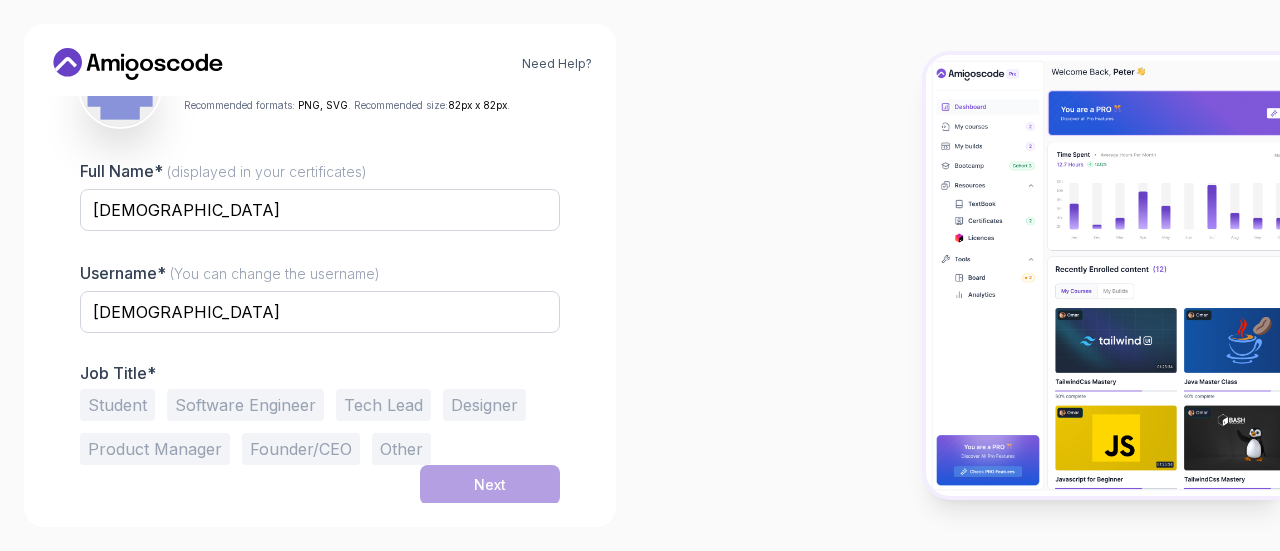 click on "Software Engineer" at bounding box center [245, 405] 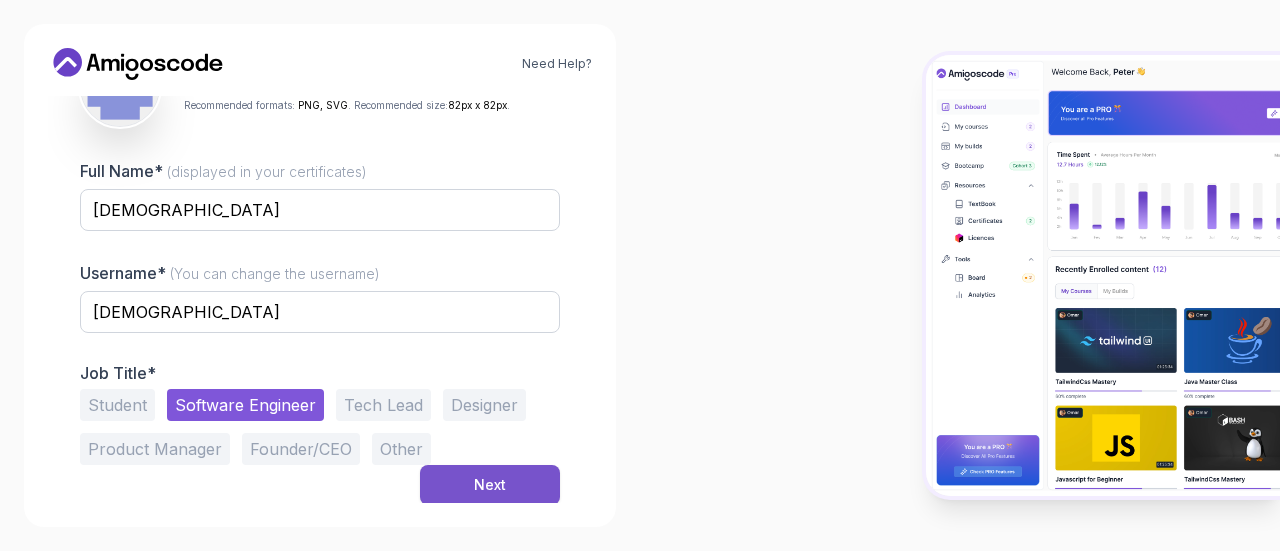 click on "Next" at bounding box center (490, 485) 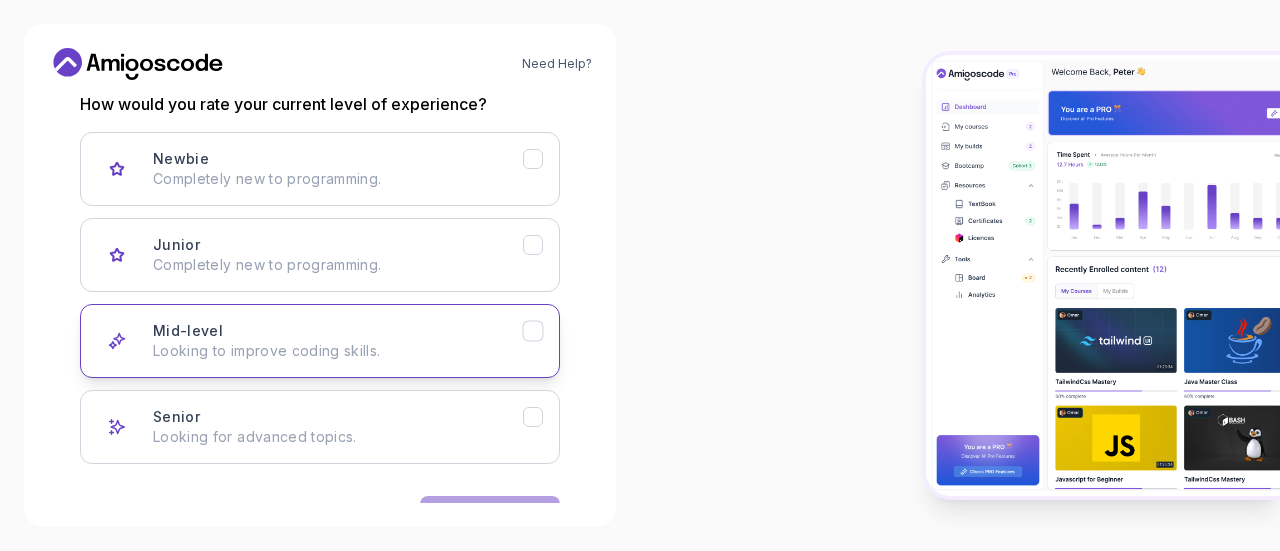 click 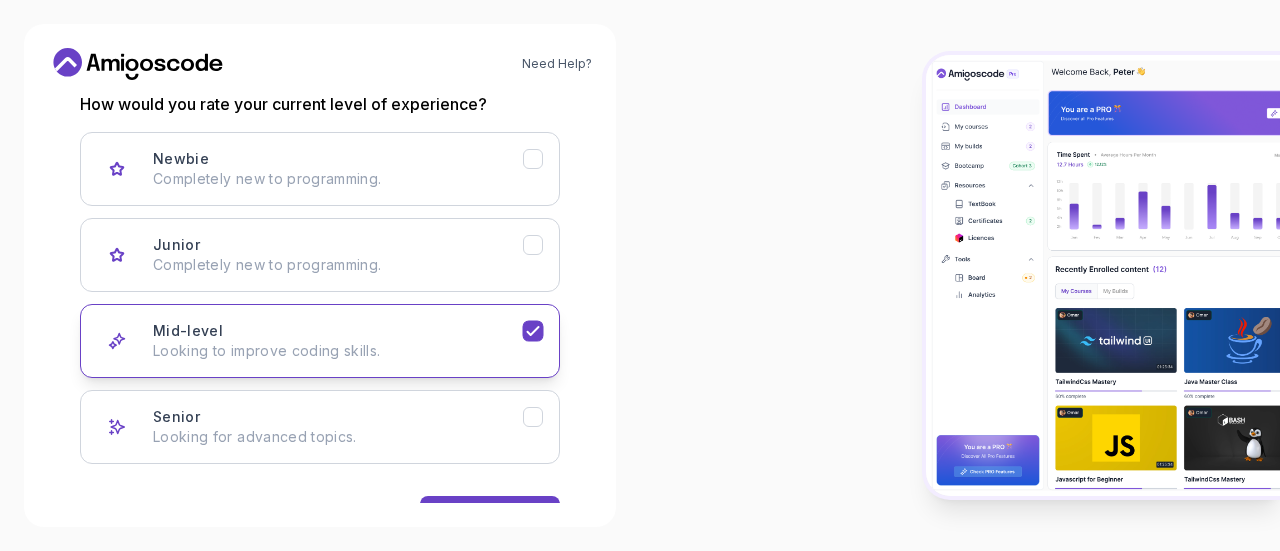 scroll, scrollTop: 343, scrollLeft: 0, axis: vertical 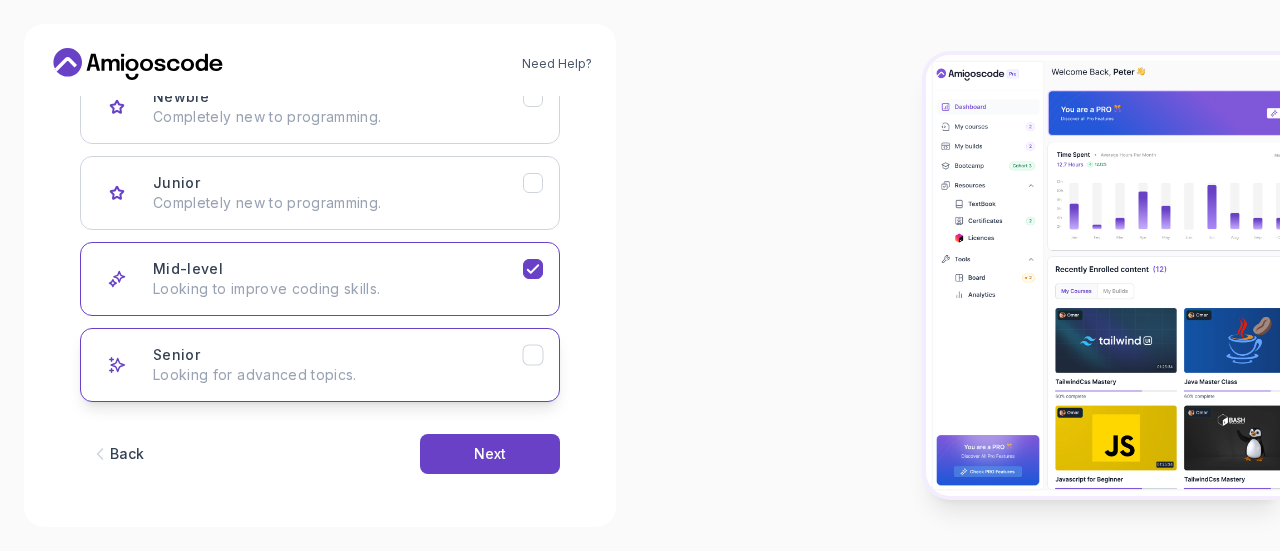 click 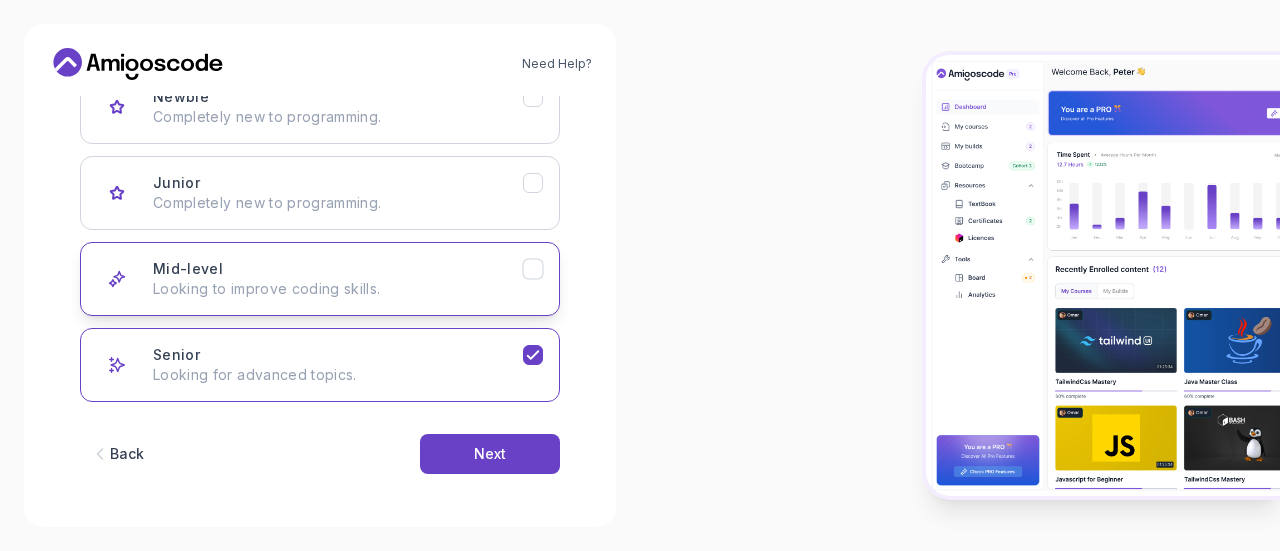 click 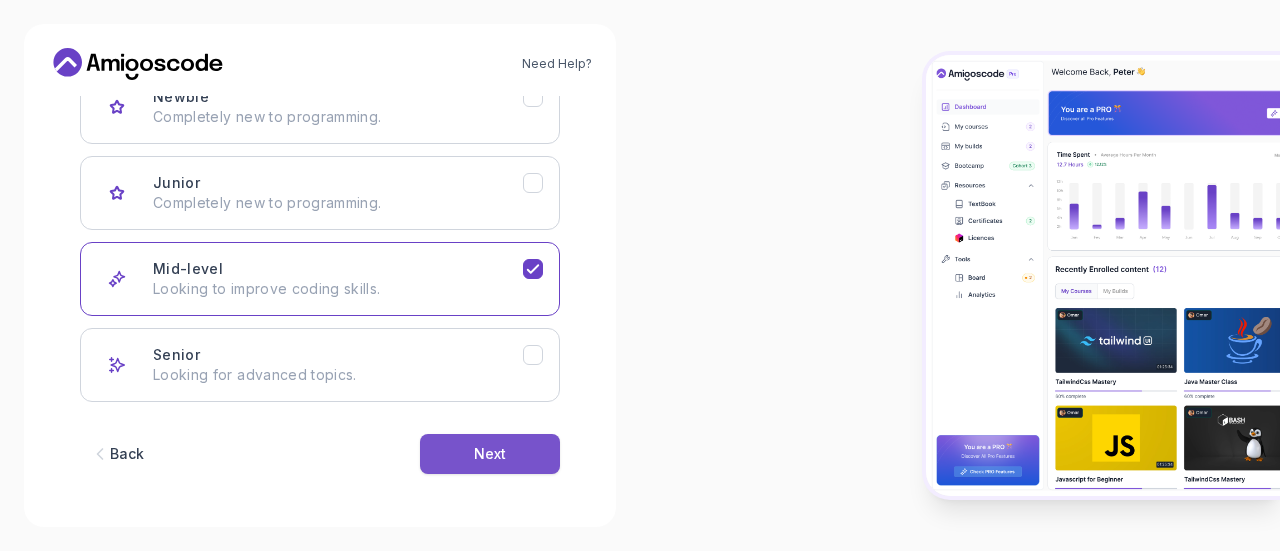 click on "Next" at bounding box center [490, 454] 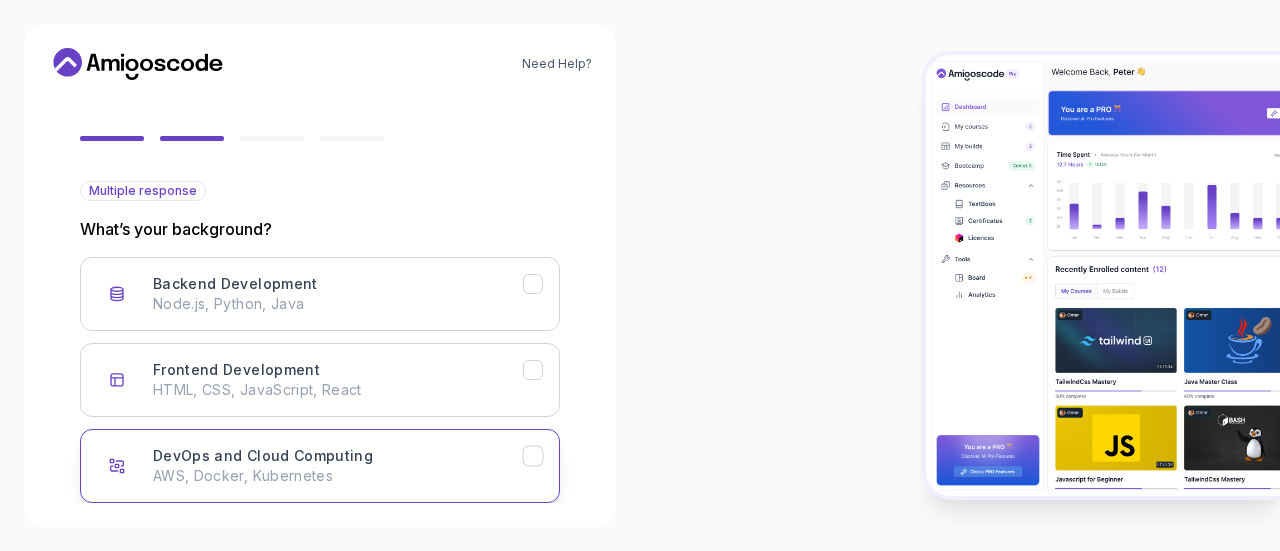 scroll, scrollTop: 155, scrollLeft: 0, axis: vertical 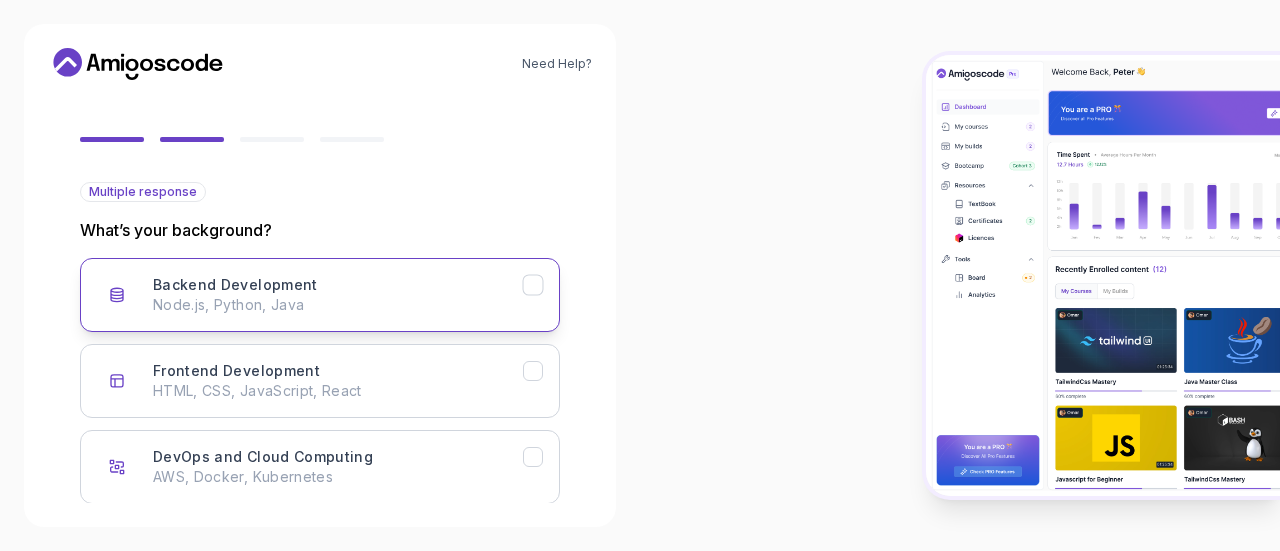 click 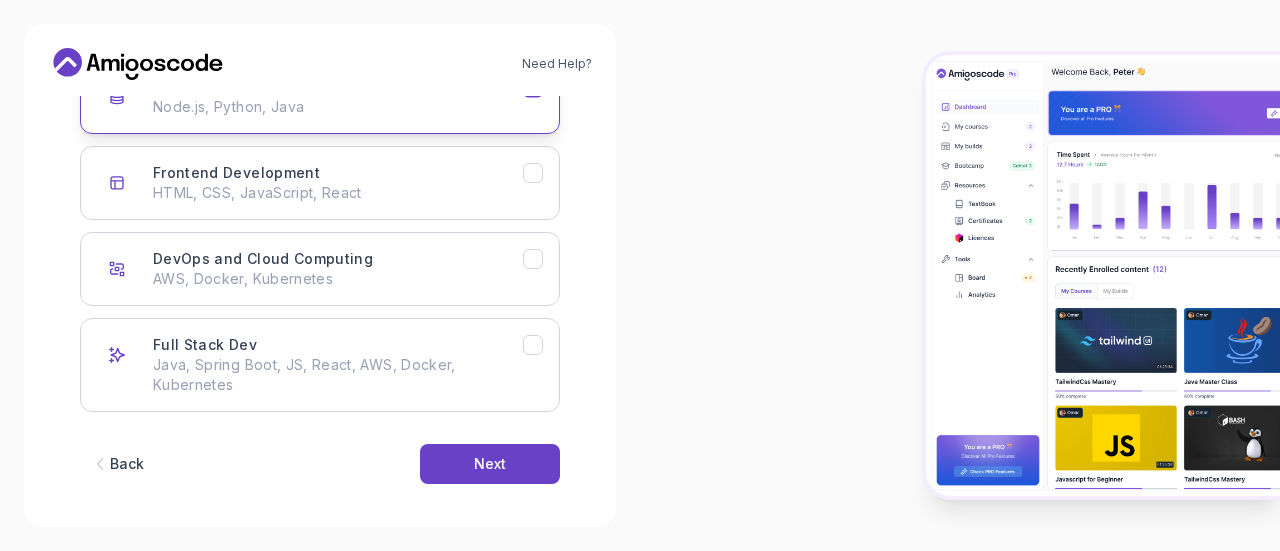 scroll, scrollTop: 363, scrollLeft: 0, axis: vertical 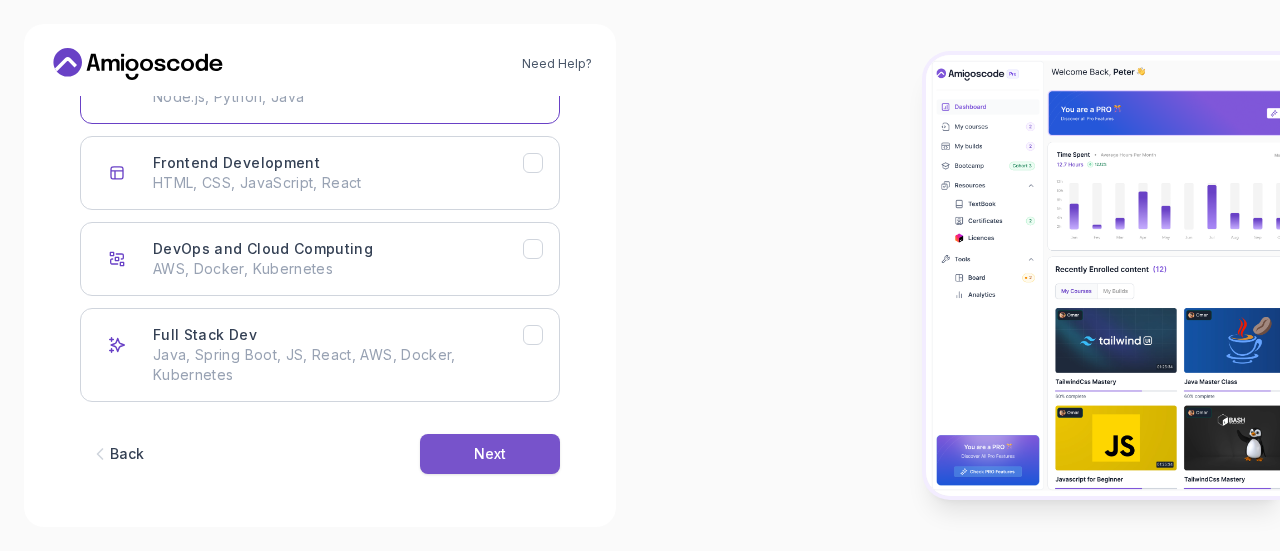 click on "Next" at bounding box center [490, 454] 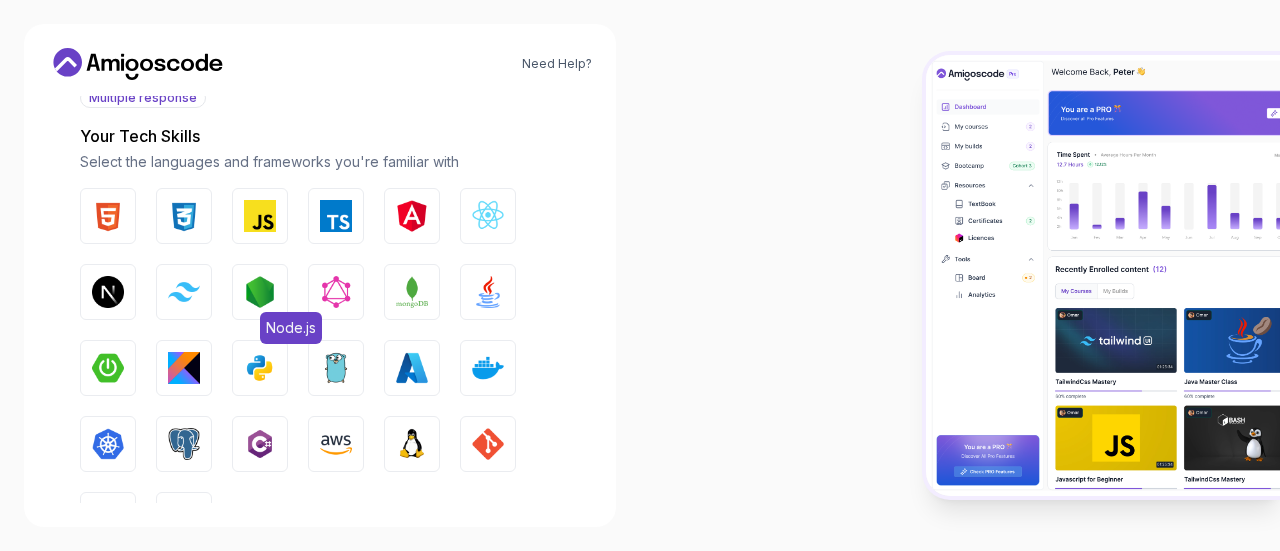 scroll, scrollTop: 272, scrollLeft: 0, axis: vertical 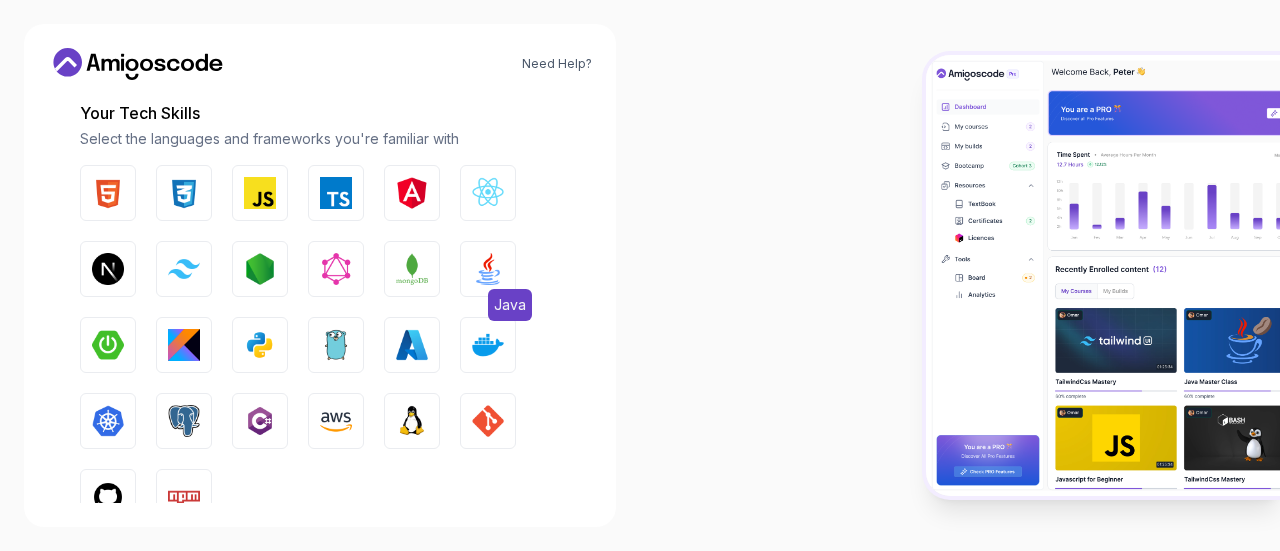 click on "Java" at bounding box center [488, 269] 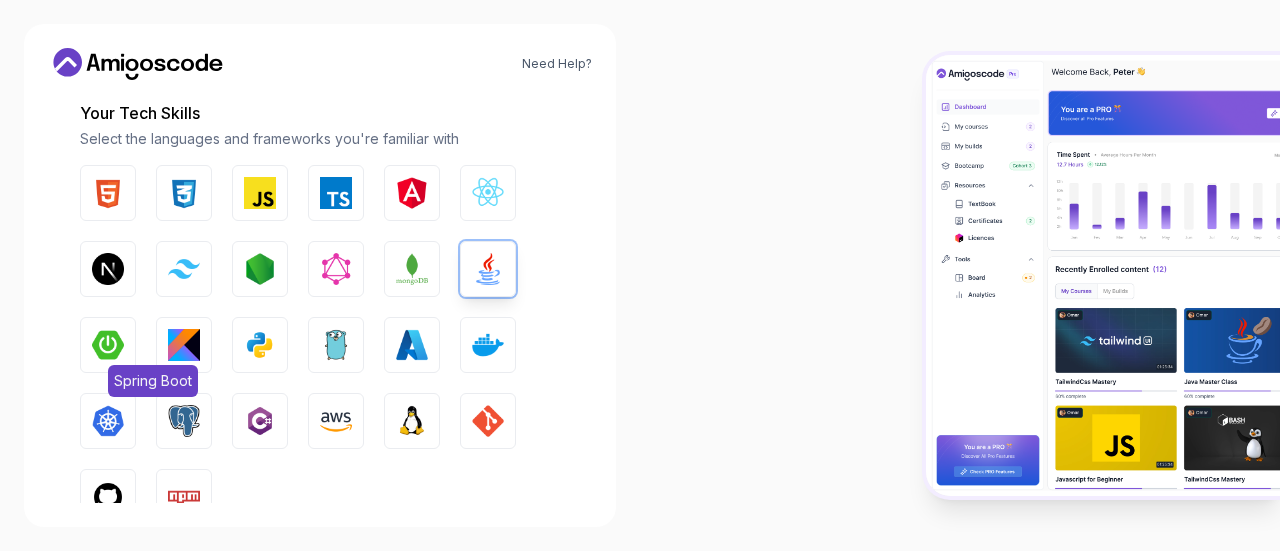 click at bounding box center [108, 345] 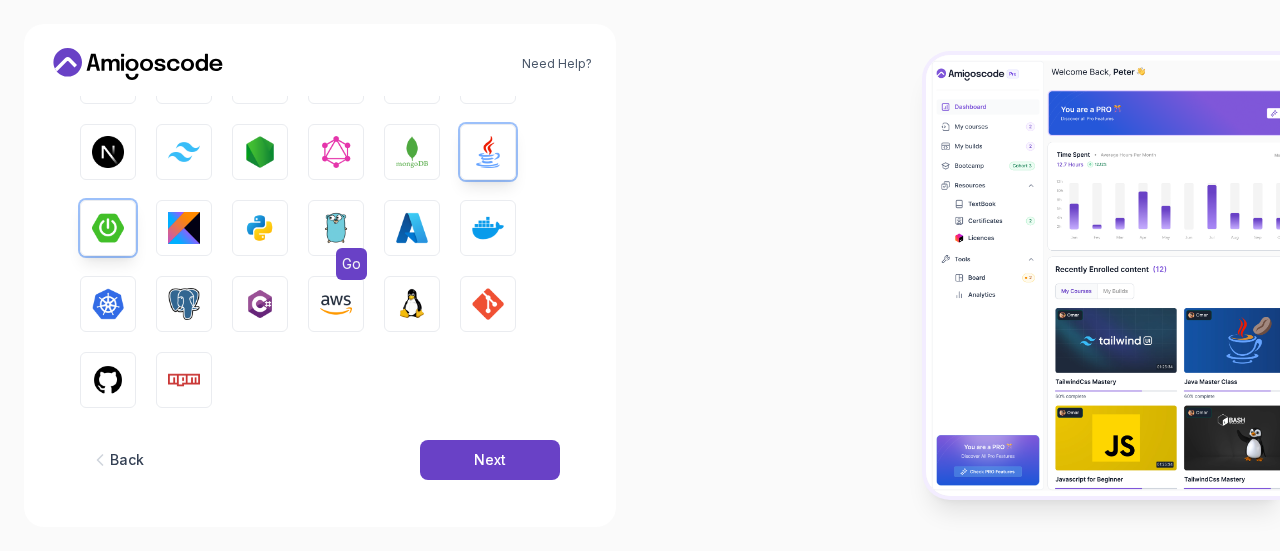 scroll, scrollTop: 390, scrollLeft: 0, axis: vertical 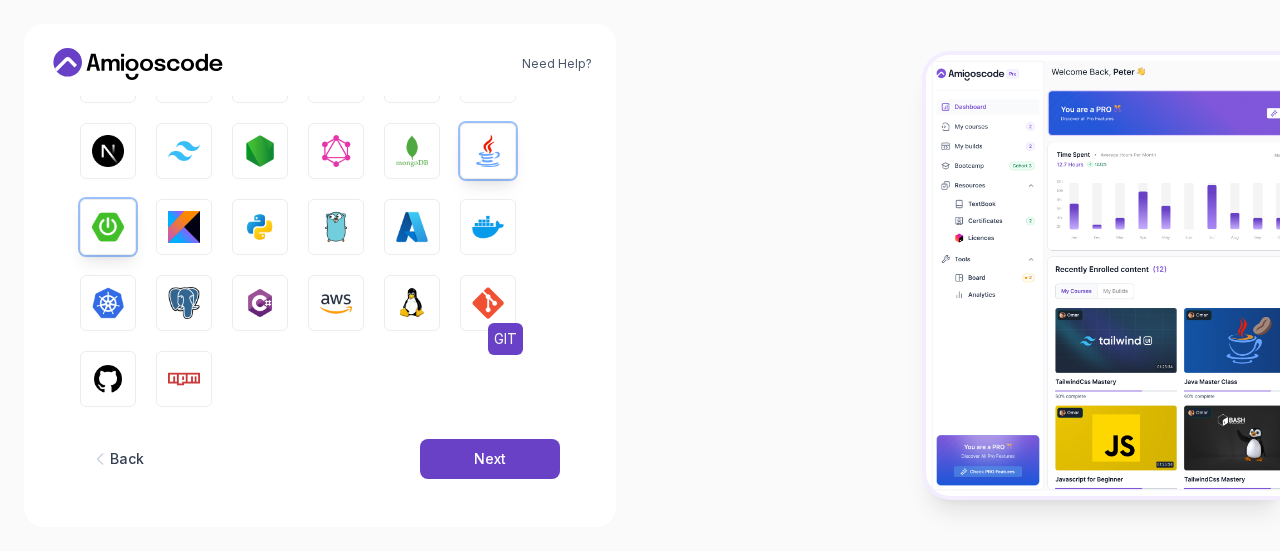 click at bounding box center (488, 303) 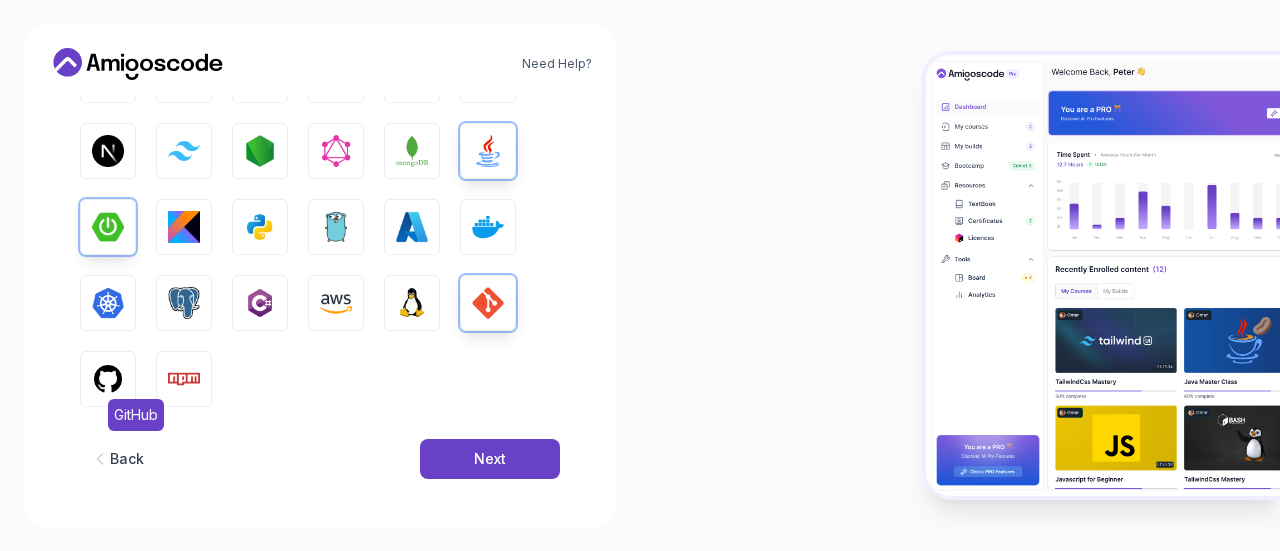 click at bounding box center [108, 379] 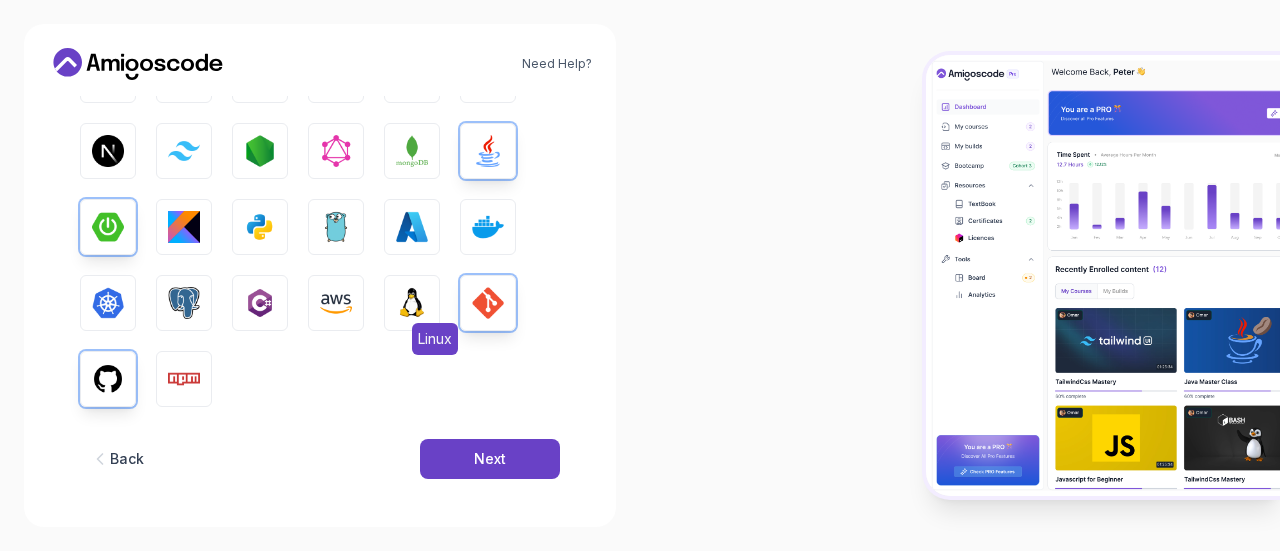 click at bounding box center [412, 303] 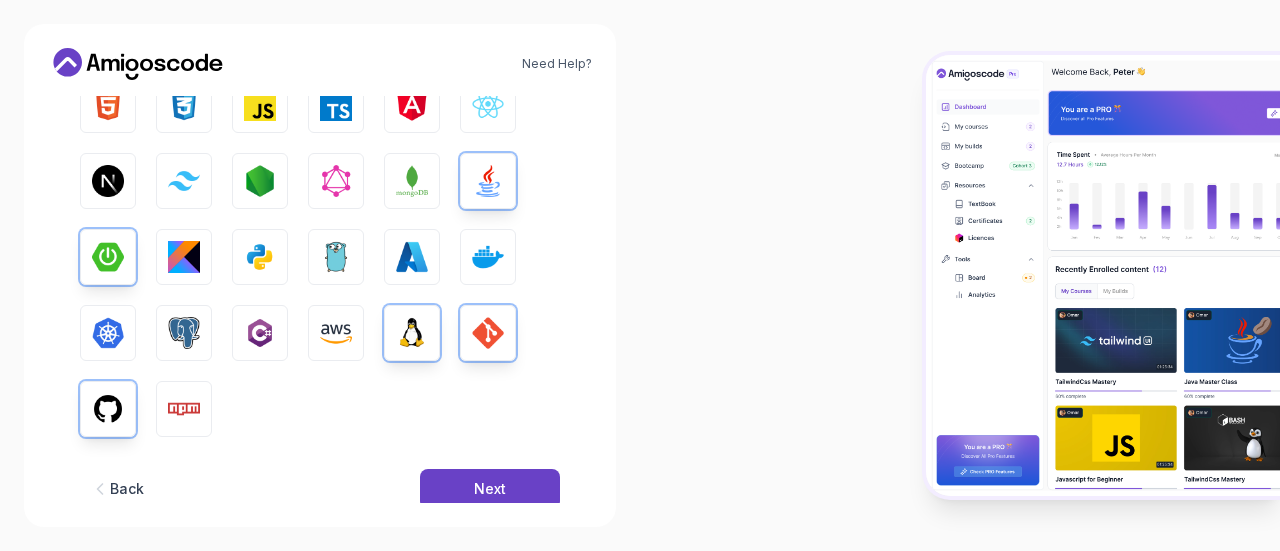 scroll, scrollTop: 398, scrollLeft: 0, axis: vertical 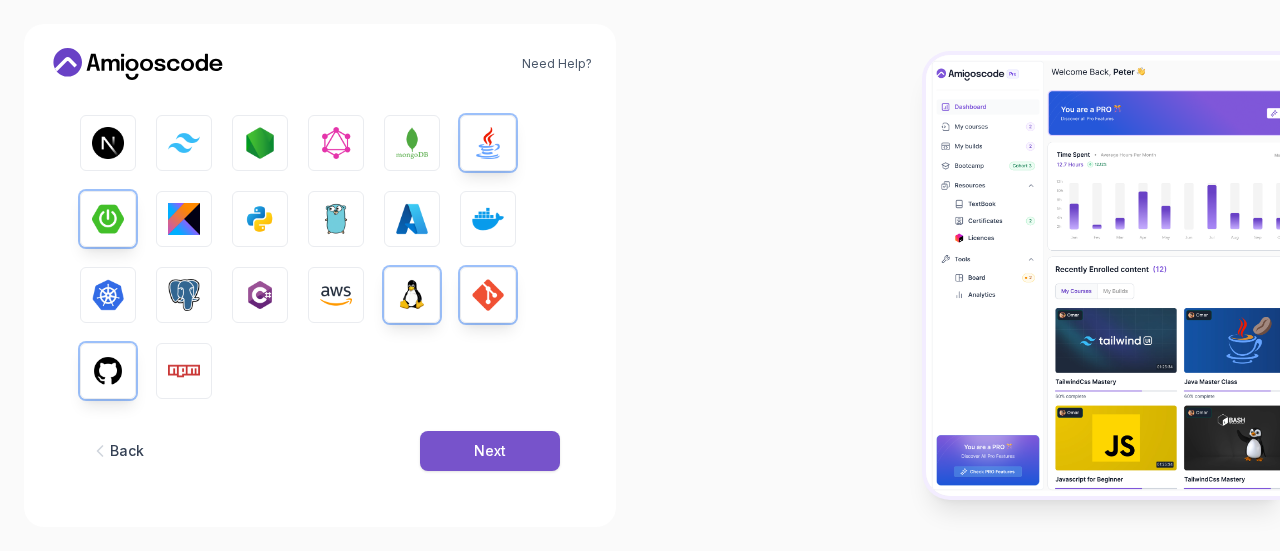click on "Next" at bounding box center [490, 451] 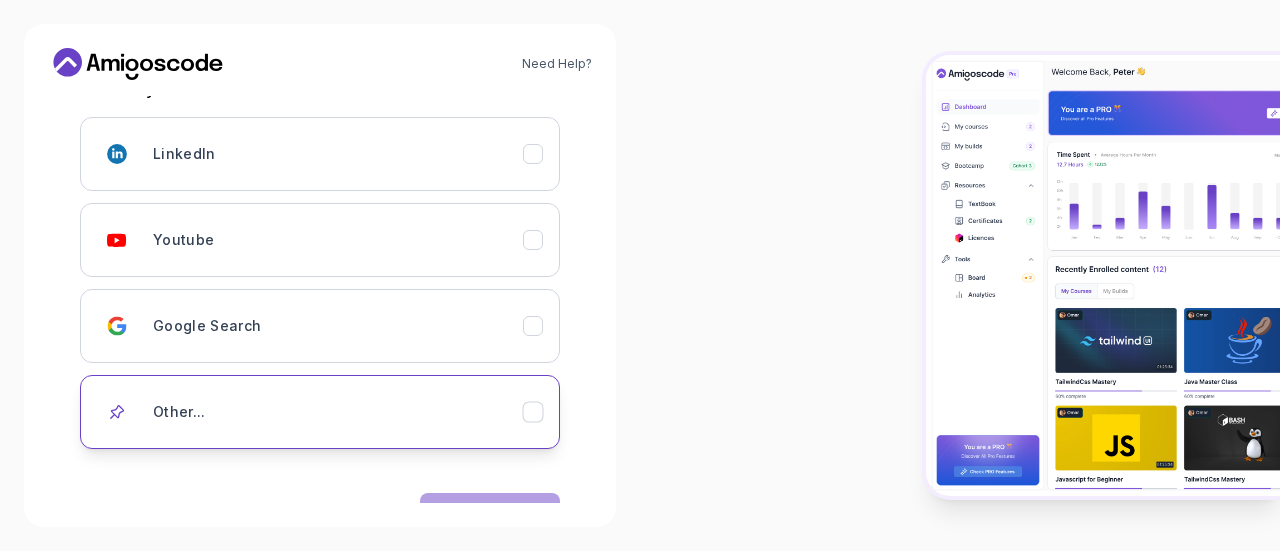 scroll, scrollTop: 298, scrollLeft: 0, axis: vertical 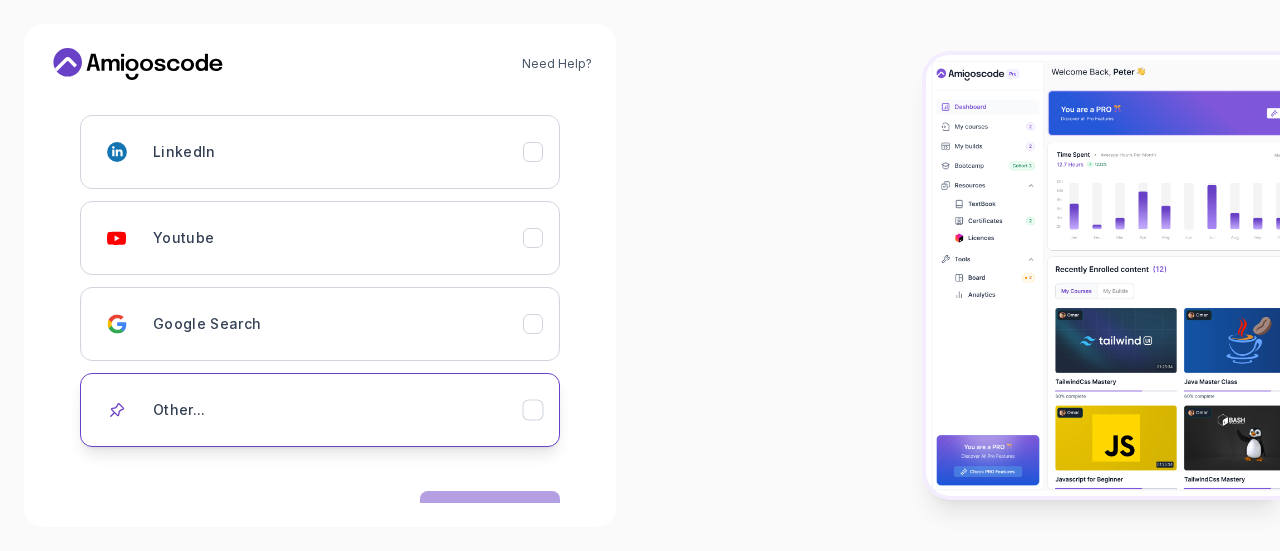 click 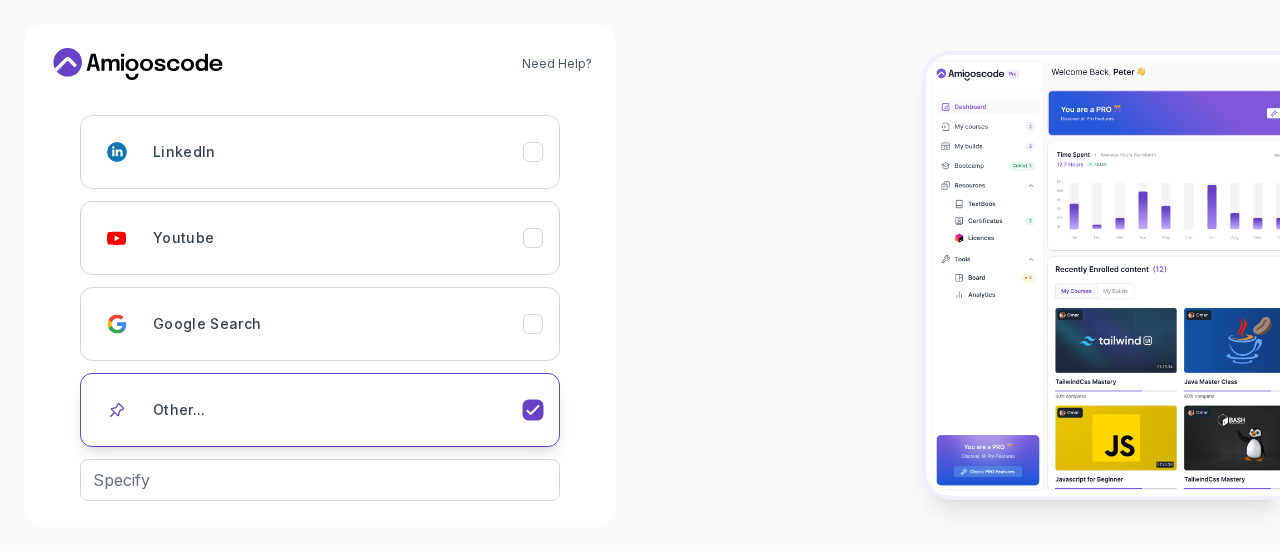 scroll, scrollTop: 385, scrollLeft: 0, axis: vertical 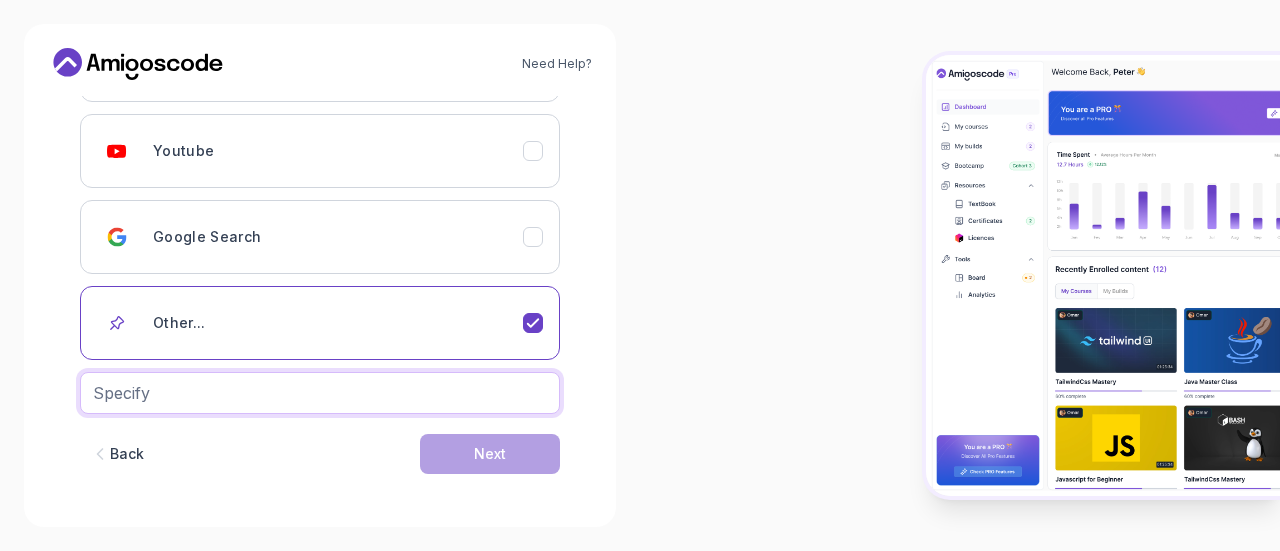 click at bounding box center (320, 393) 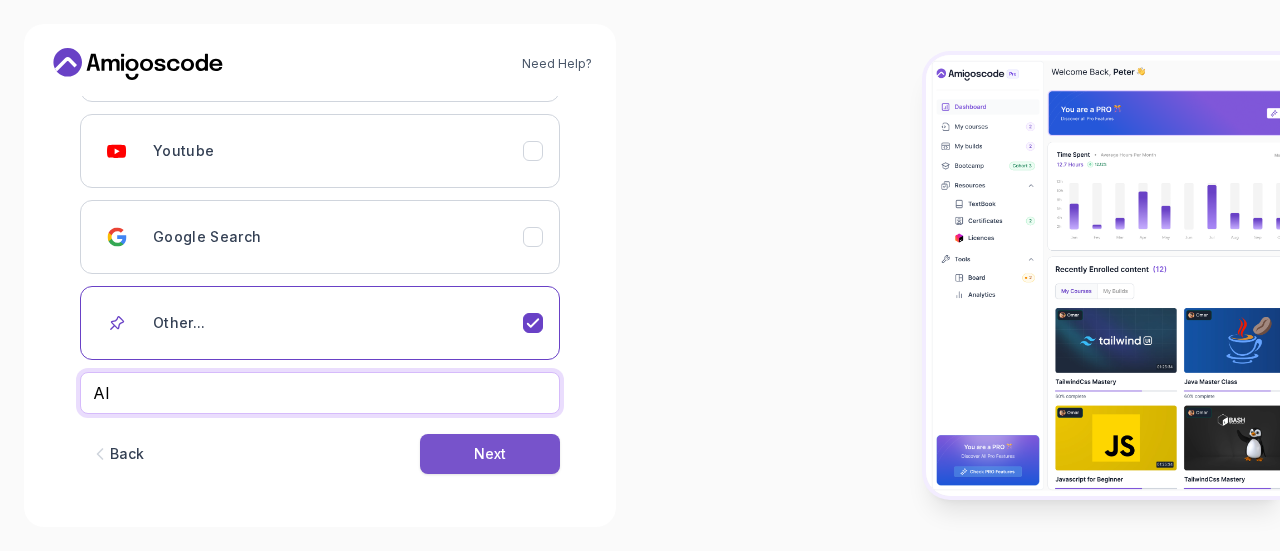 type on "AI" 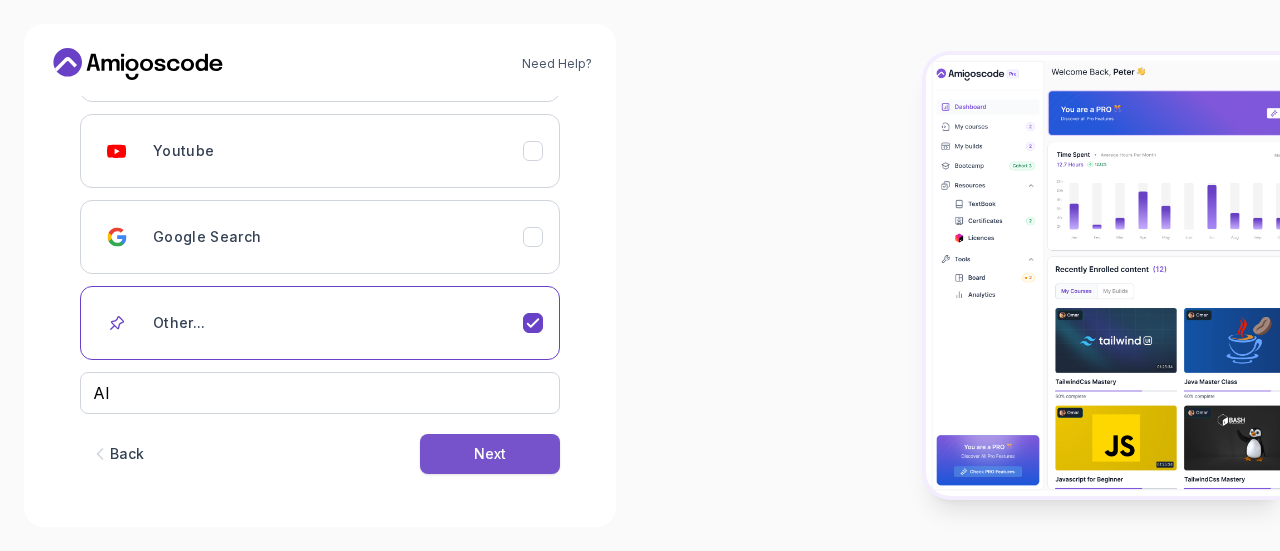 click on "Next" at bounding box center (490, 454) 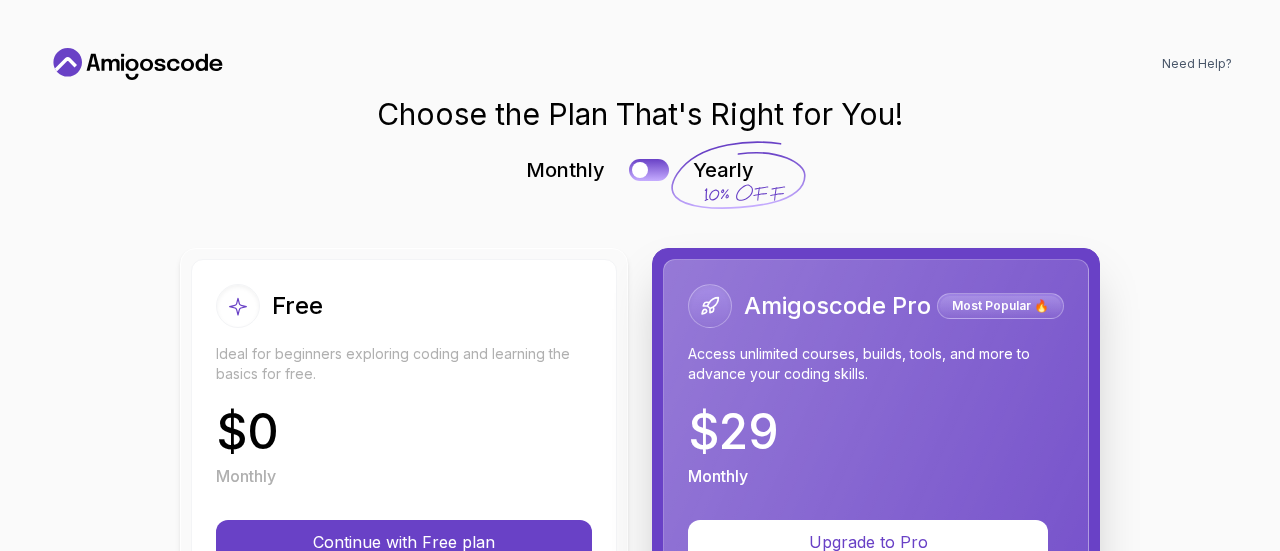 scroll, scrollTop: 0, scrollLeft: 0, axis: both 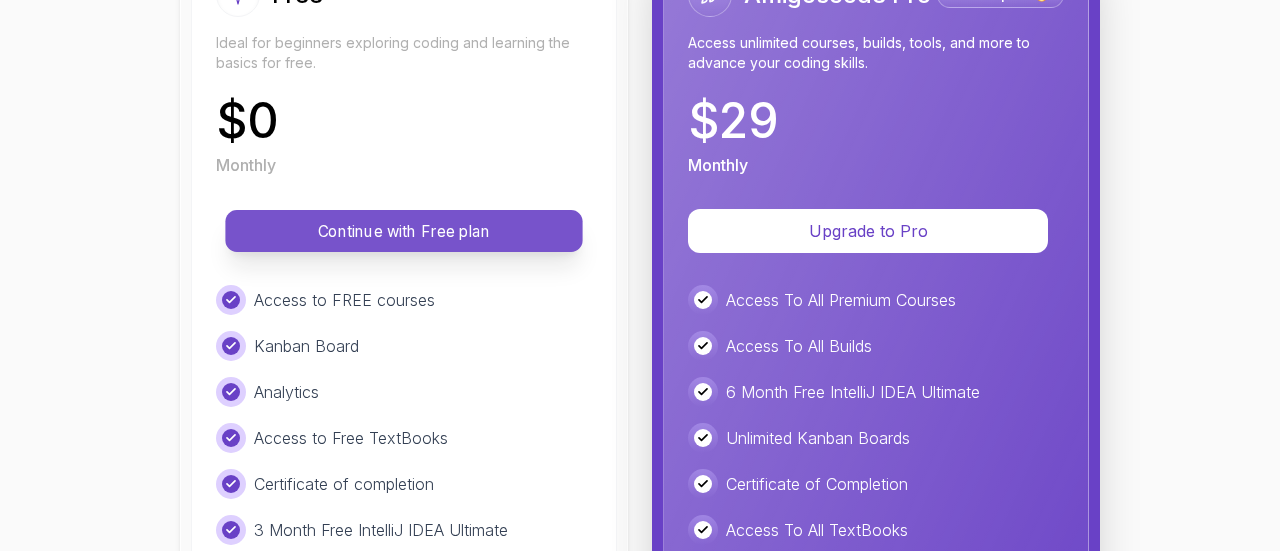 click on "Continue with Free plan" at bounding box center [404, 231] 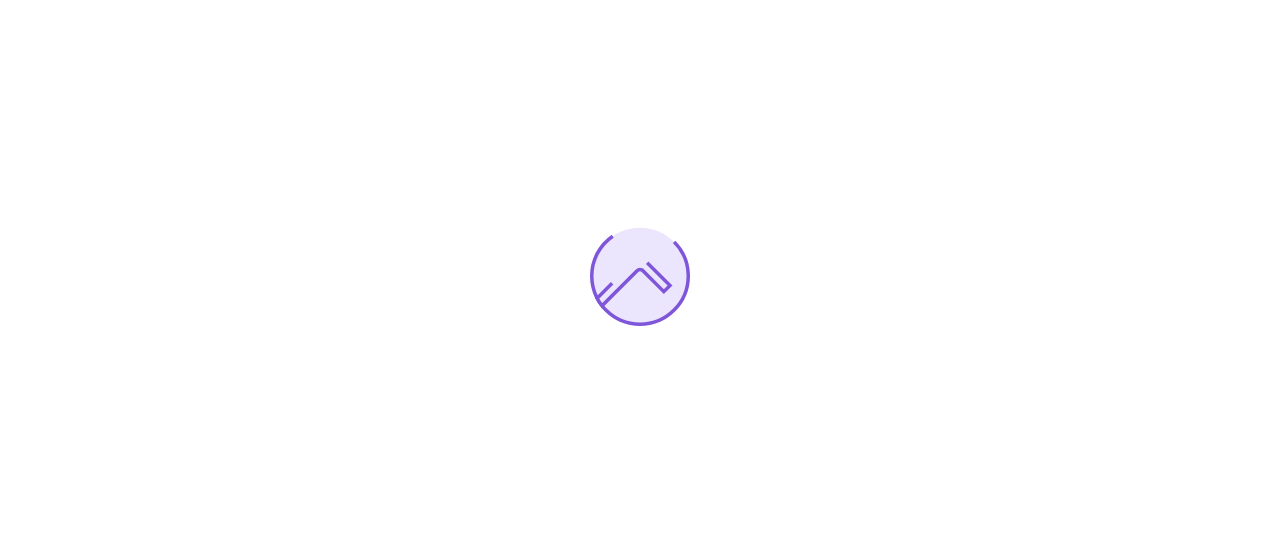 scroll, scrollTop: 0, scrollLeft: 0, axis: both 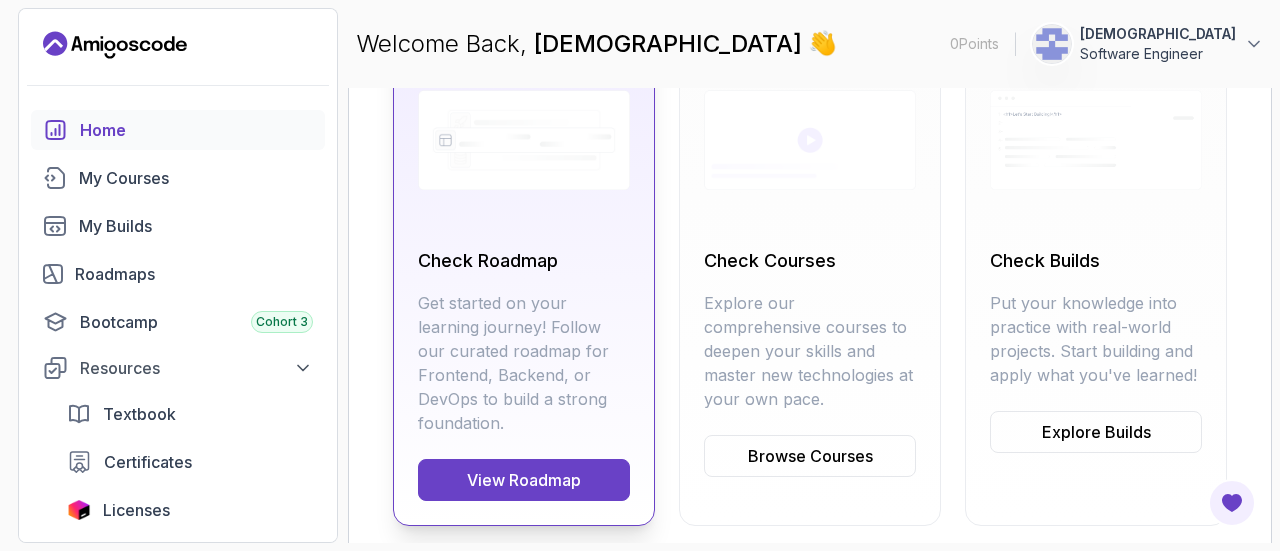 click on "View Roadmap" at bounding box center [524, 480] 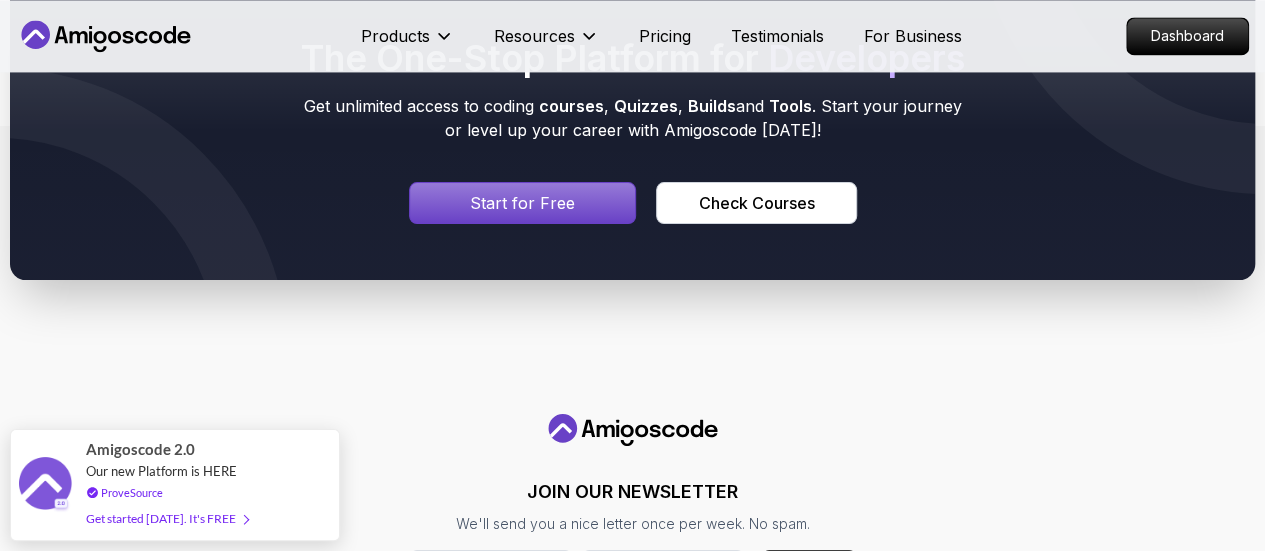 scroll, scrollTop: 1494, scrollLeft: 0, axis: vertical 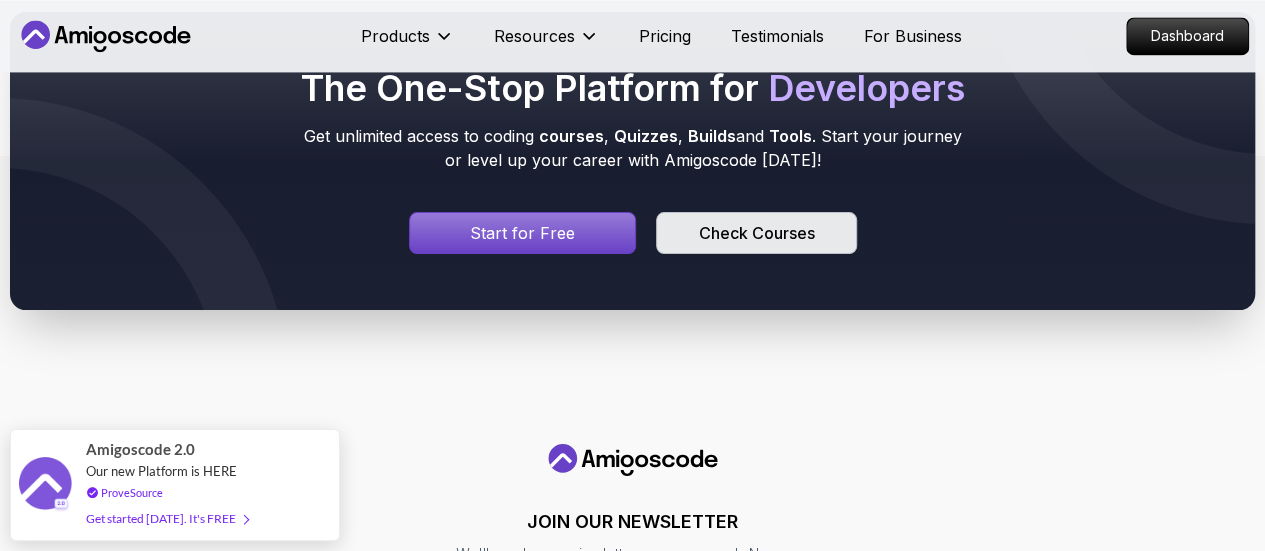 click on "Check Courses" at bounding box center [756, 233] 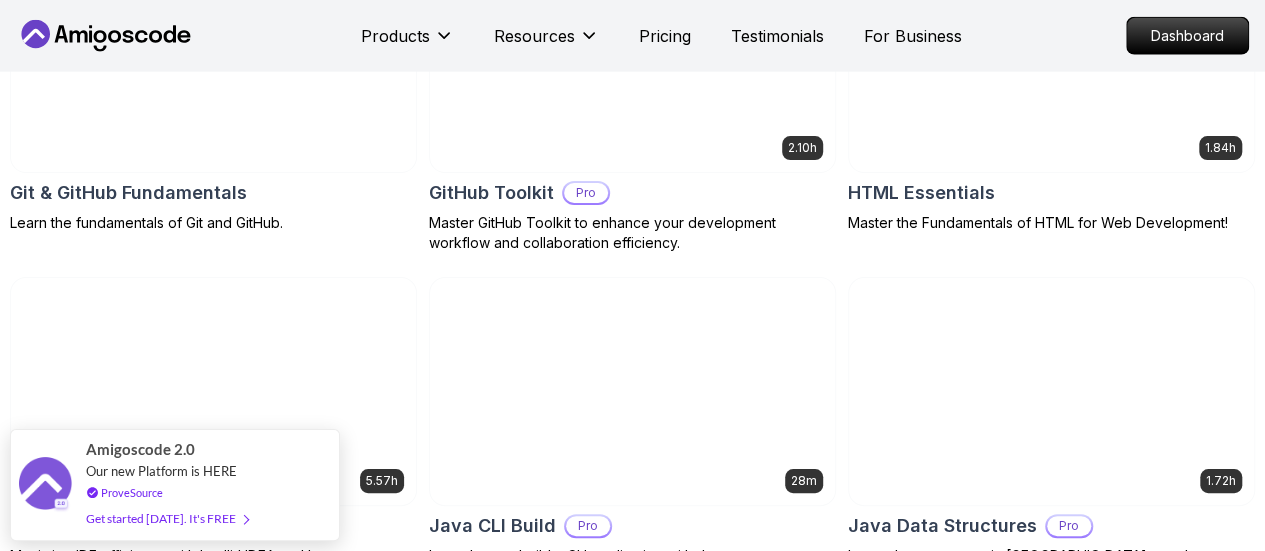 scroll, scrollTop: 2460, scrollLeft: 0, axis: vertical 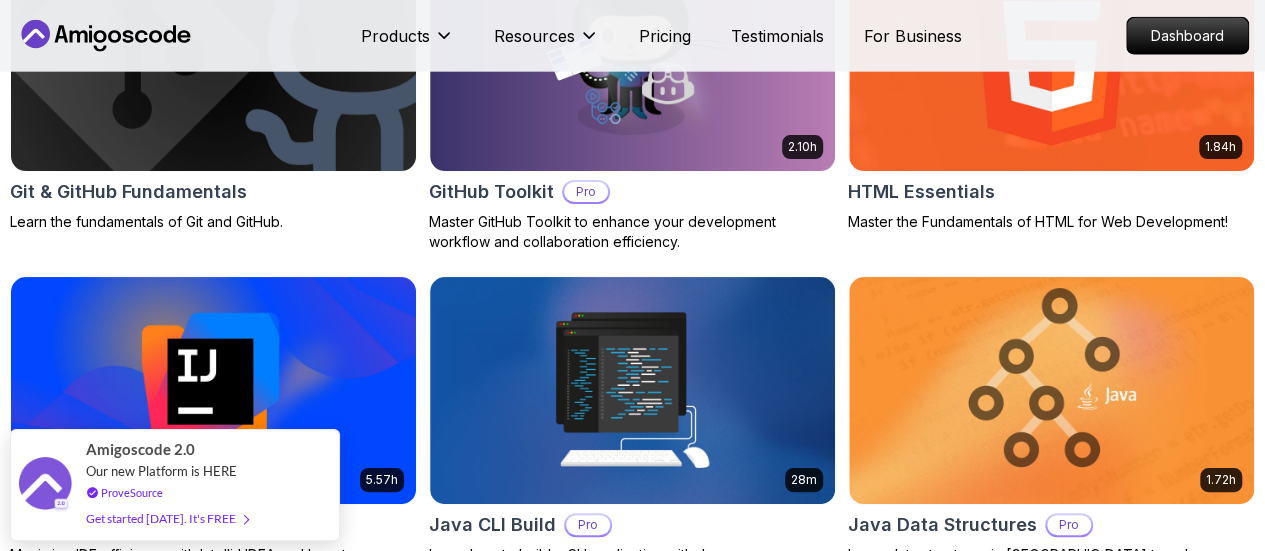 click at bounding box center [1051, 723] 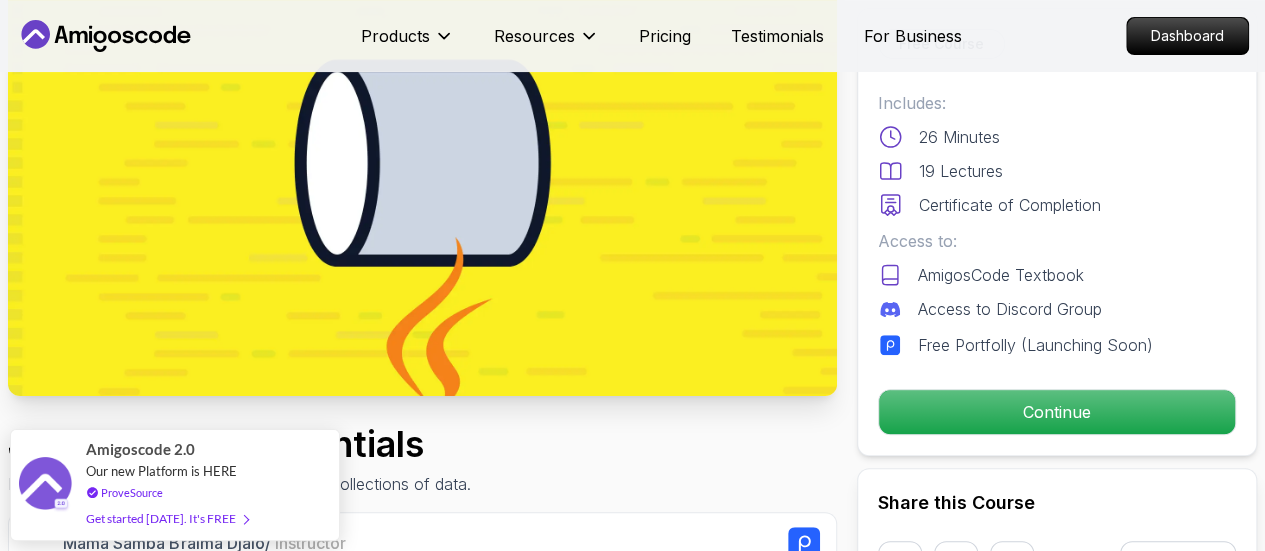 scroll, scrollTop: 191, scrollLeft: 0, axis: vertical 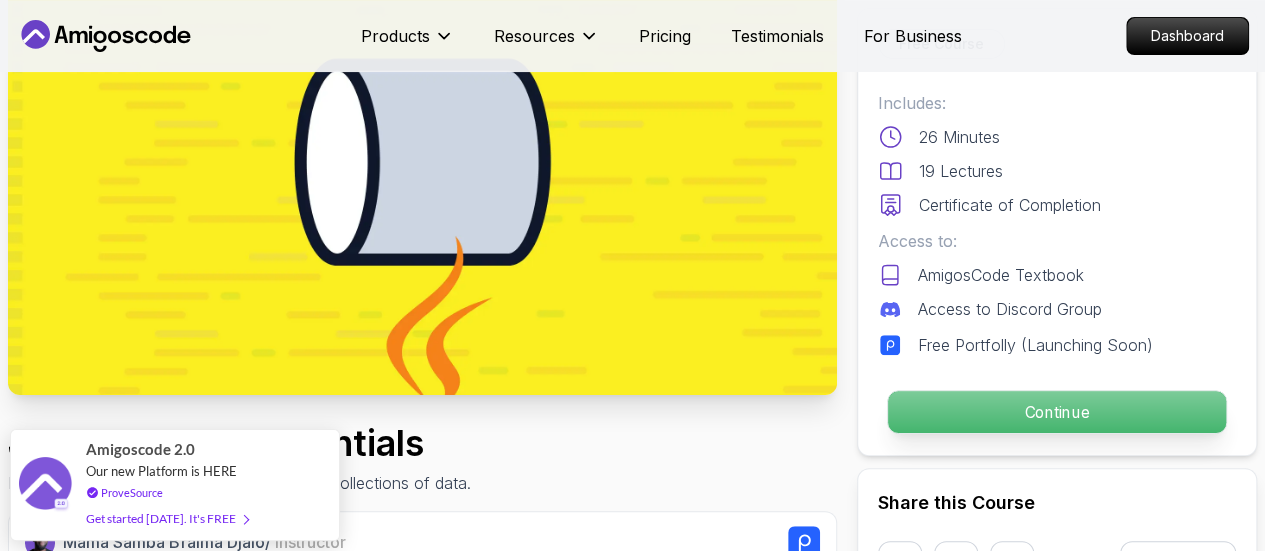 click on "Continue" at bounding box center [1057, 412] 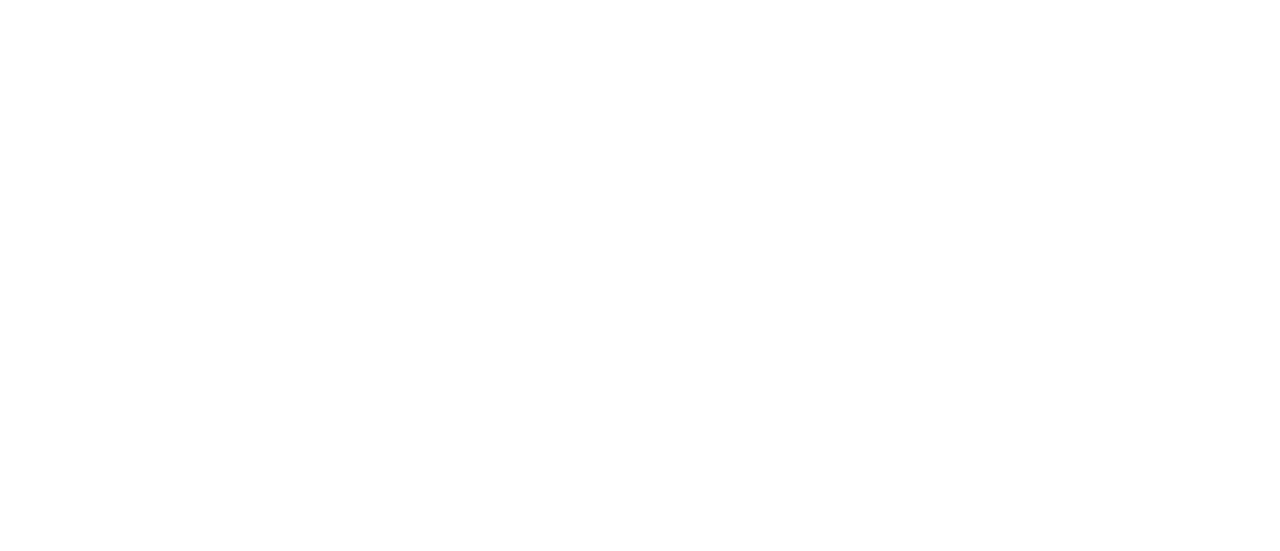 scroll, scrollTop: 0, scrollLeft: 0, axis: both 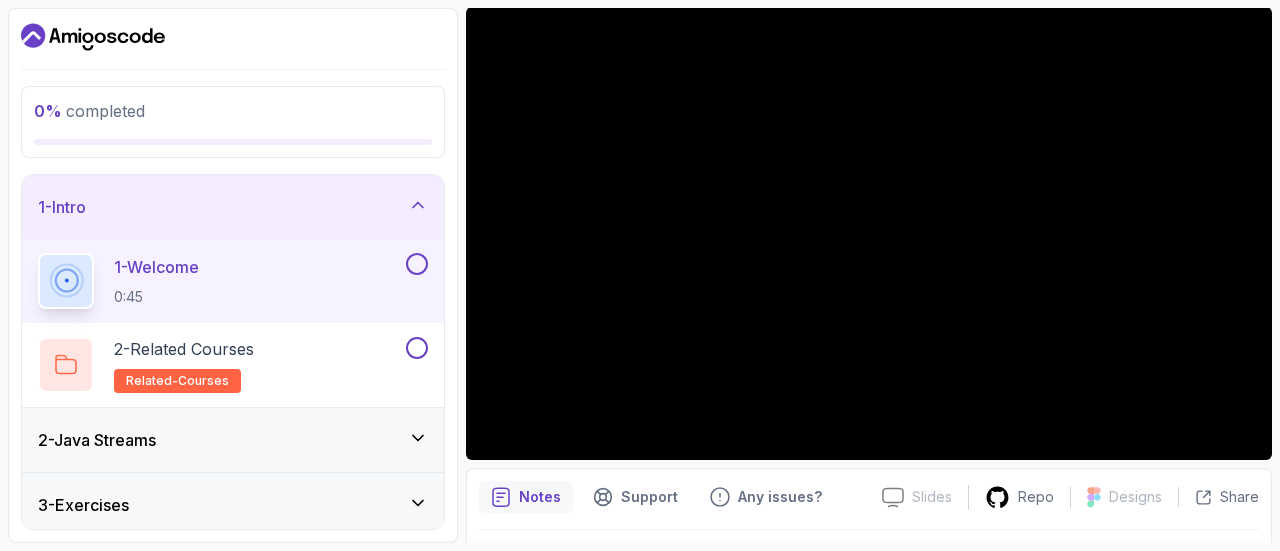 click at bounding box center [869, 233] 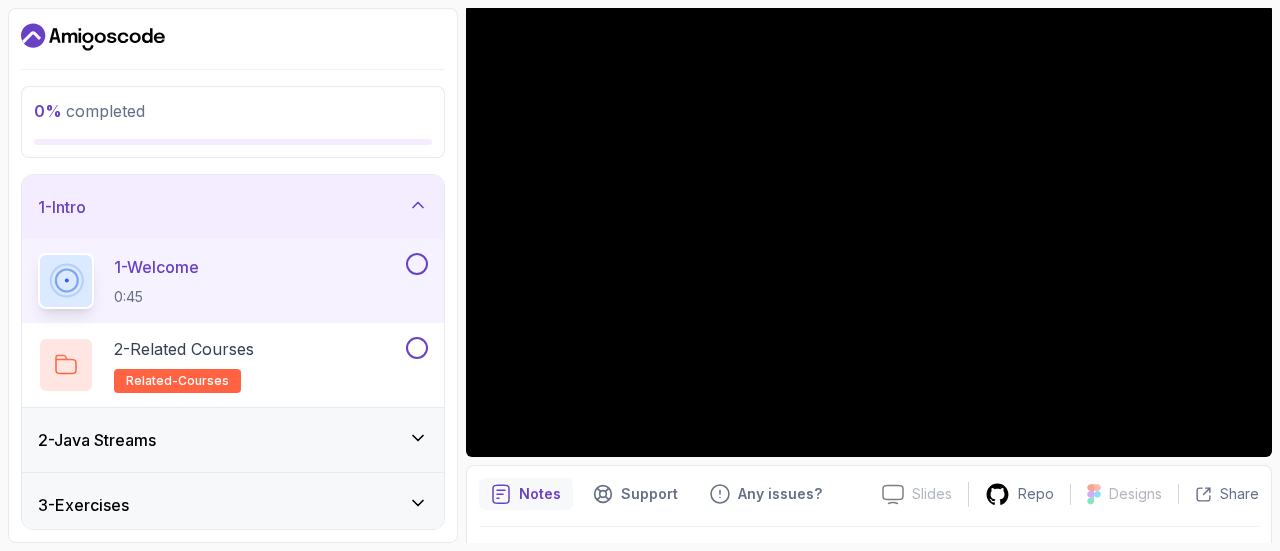 scroll, scrollTop: 0, scrollLeft: 0, axis: both 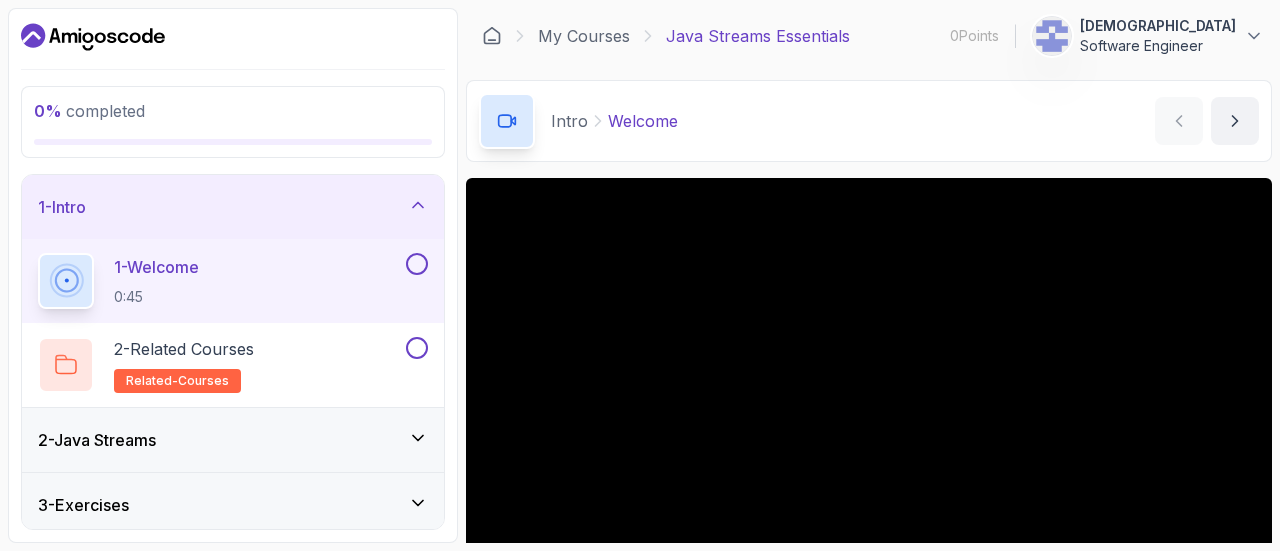click on "1  -  Welcome 0:45" at bounding box center [220, 281] 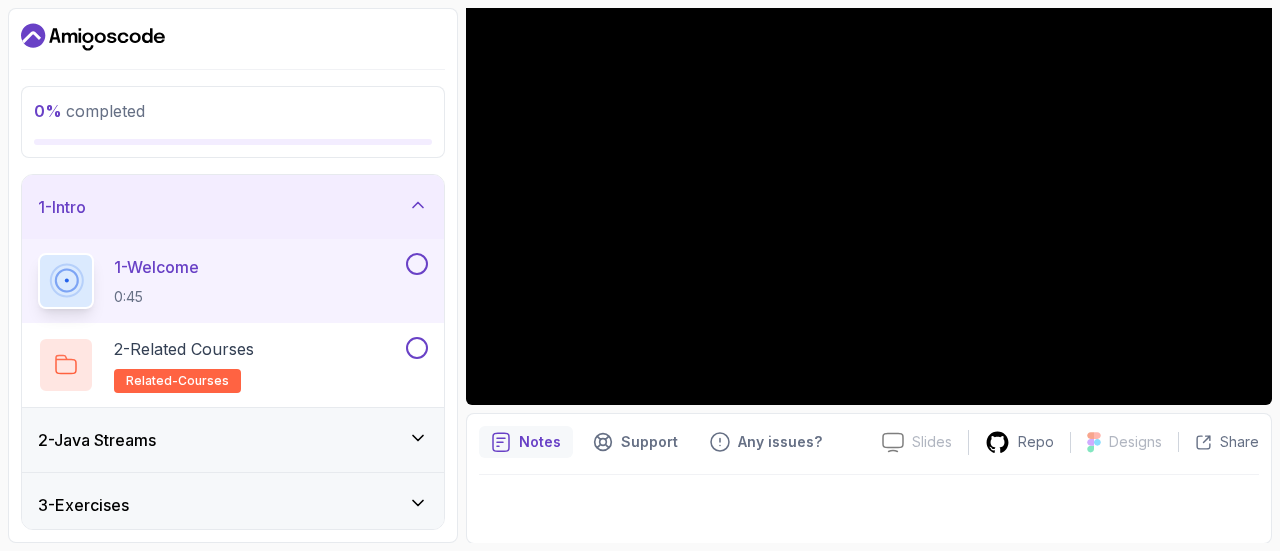 click at bounding box center (869, 178) 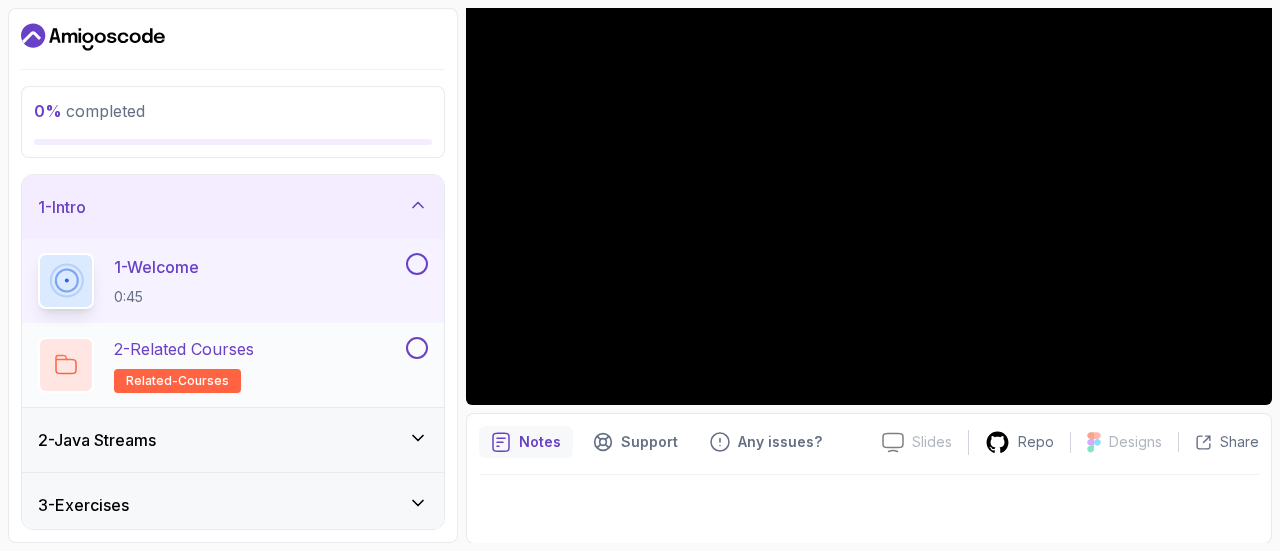 click on "2  -  Related Courses related-courses" at bounding box center (220, 365) 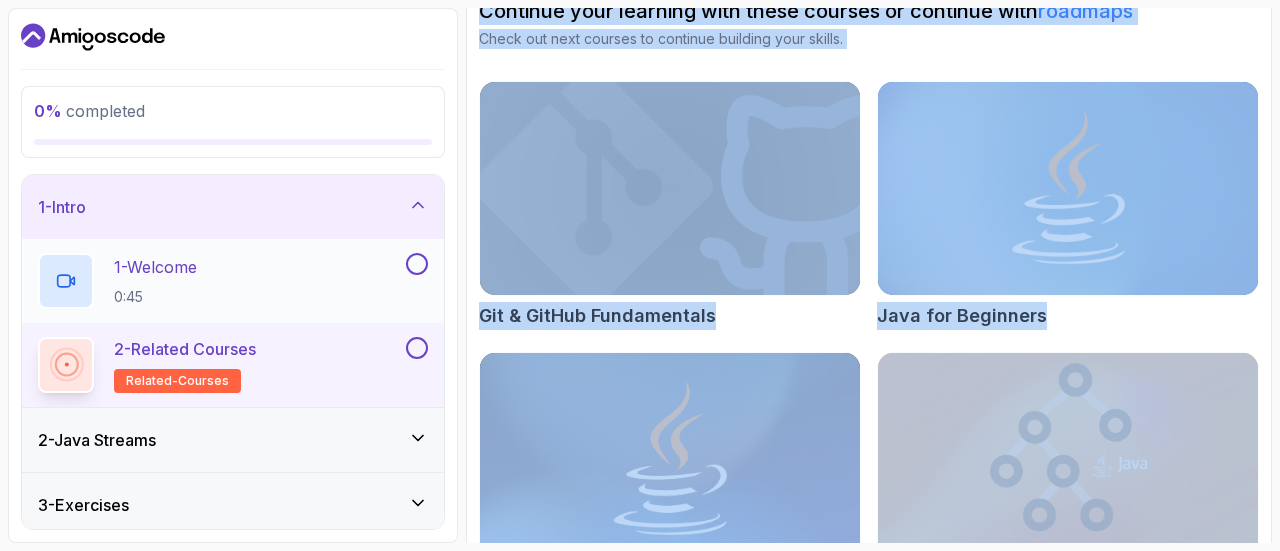 click on "1  -  Welcome 0:45" at bounding box center [220, 281] 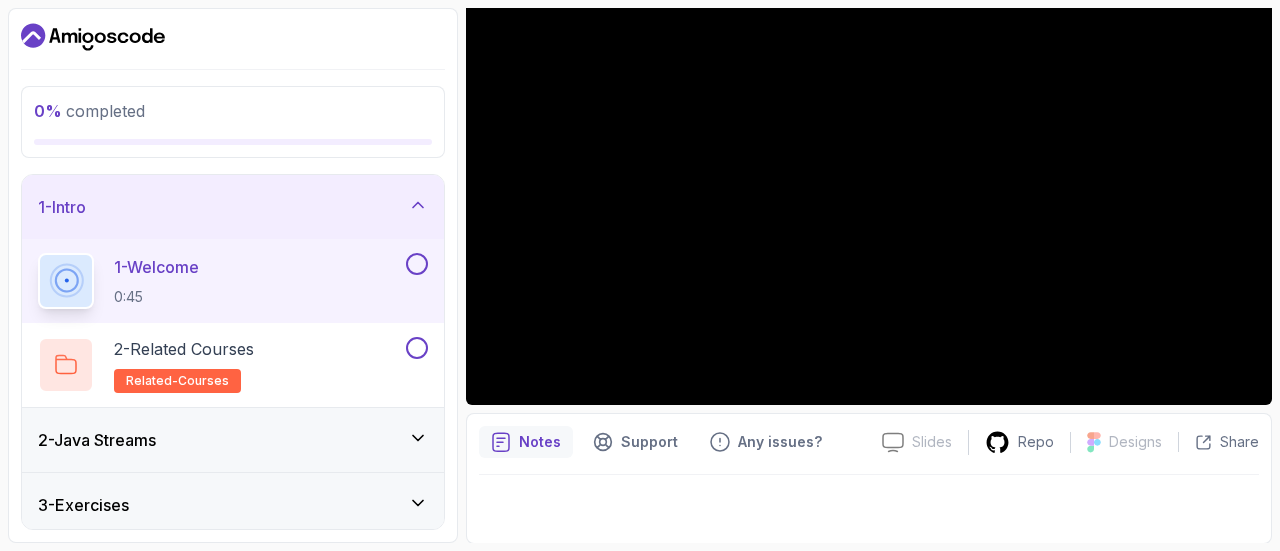scroll, scrollTop: 0, scrollLeft: 0, axis: both 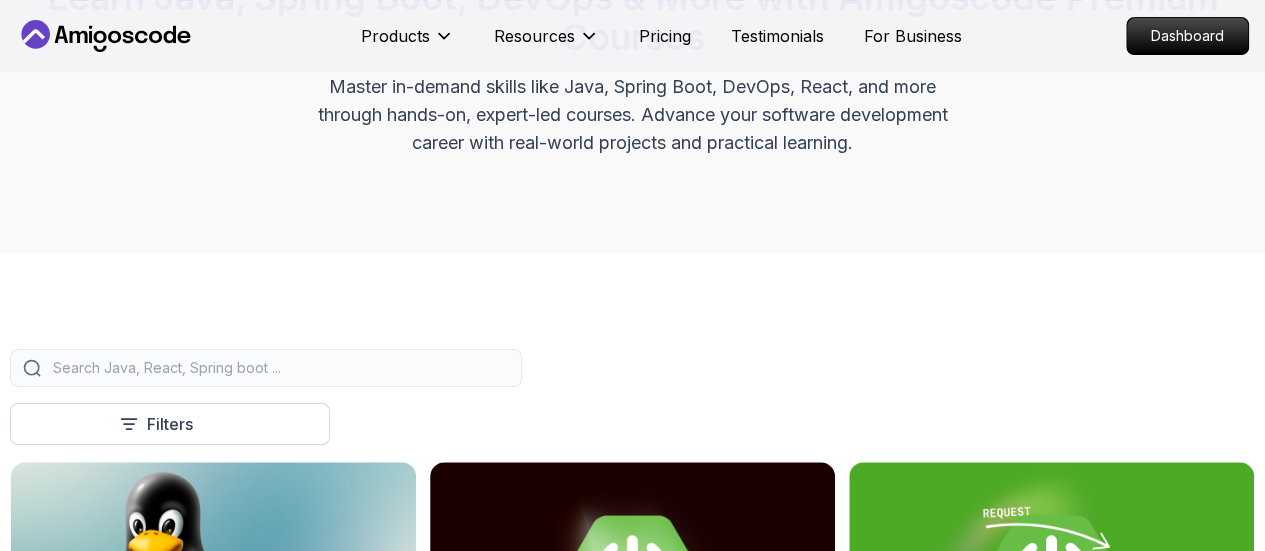 click at bounding box center (279, 368) 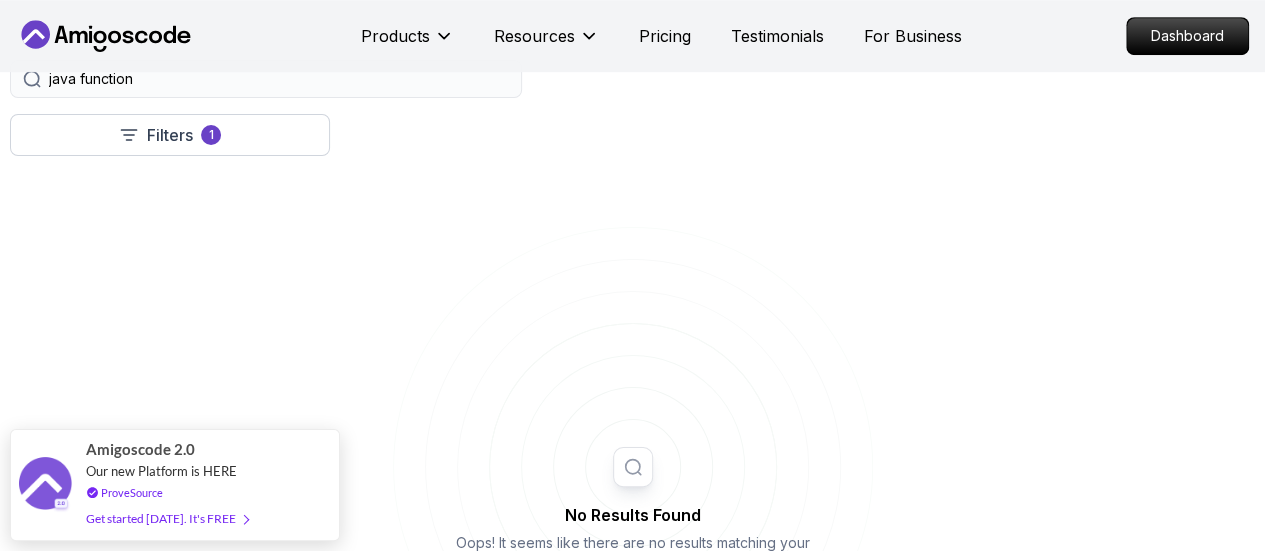 scroll, scrollTop: 217, scrollLeft: 0, axis: vertical 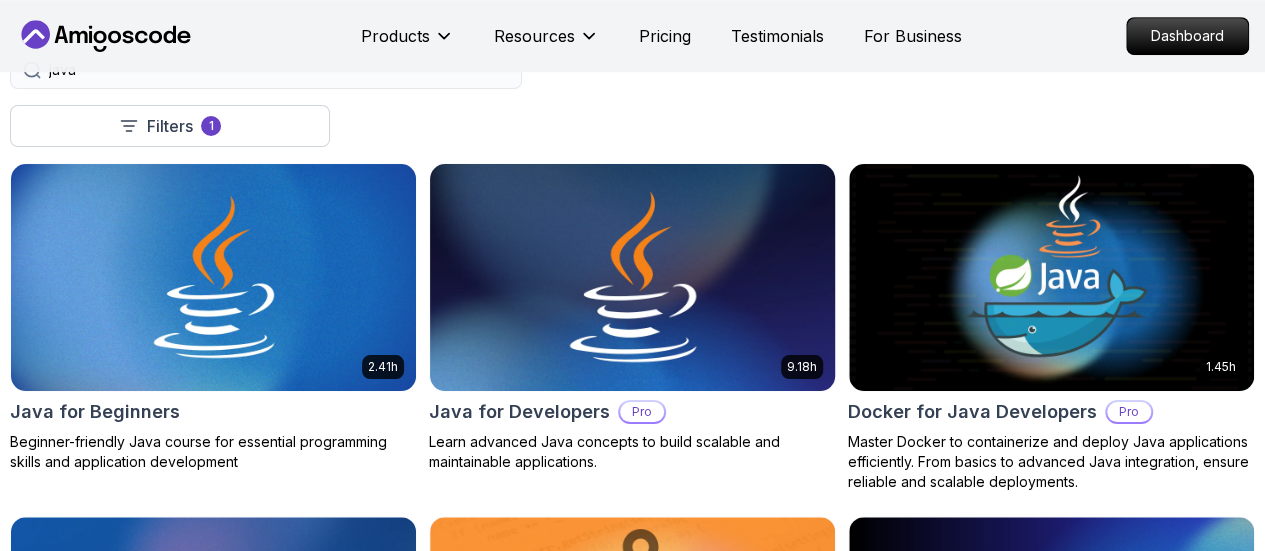 type on "java" 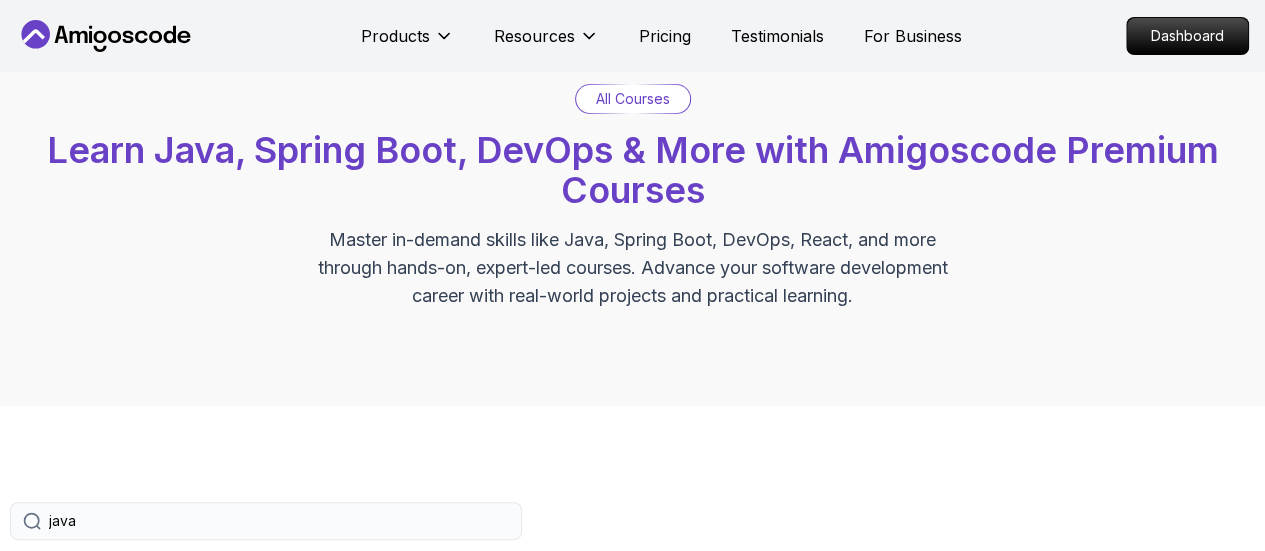 scroll, scrollTop: 86, scrollLeft: 0, axis: vertical 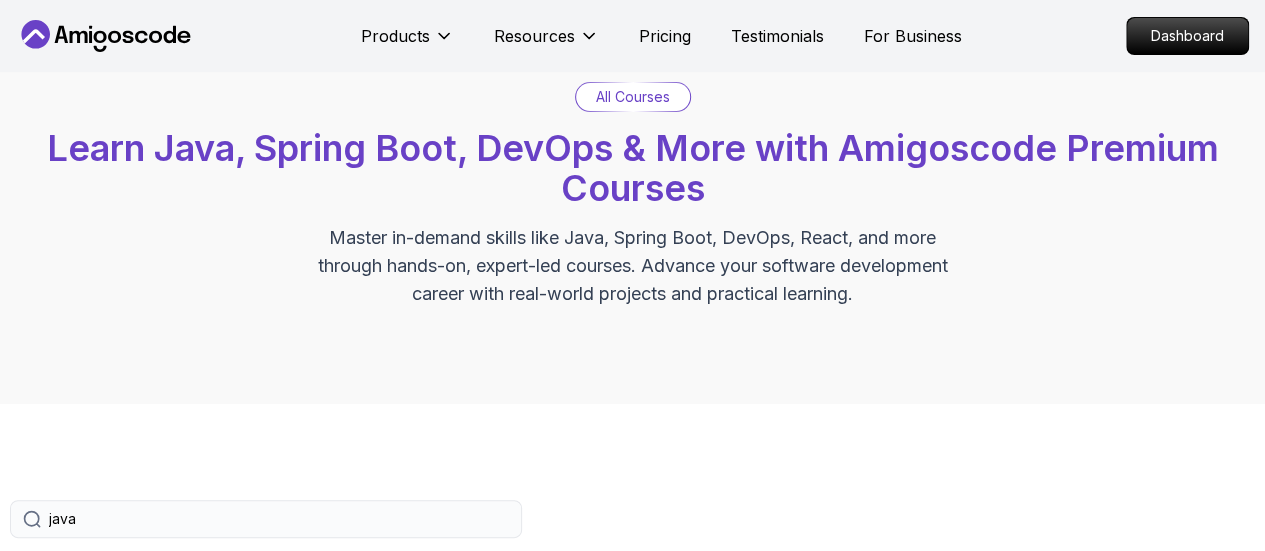 click on "All Courses" at bounding box center (633, 97) 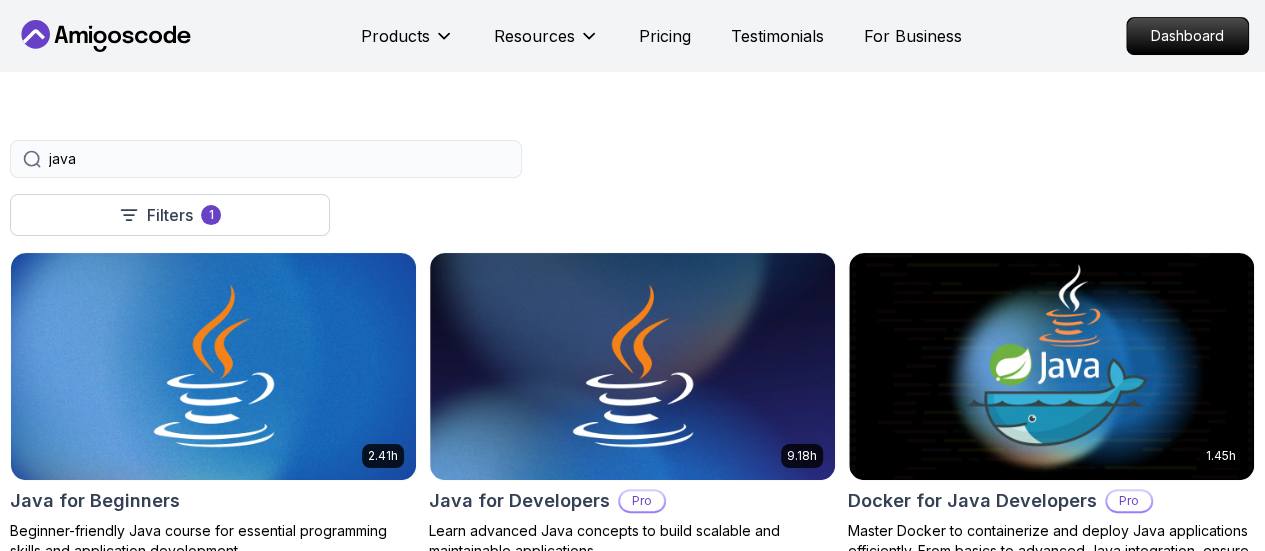 scroll, scrollTop: 447, scrollLeft: 0, axis: vertical 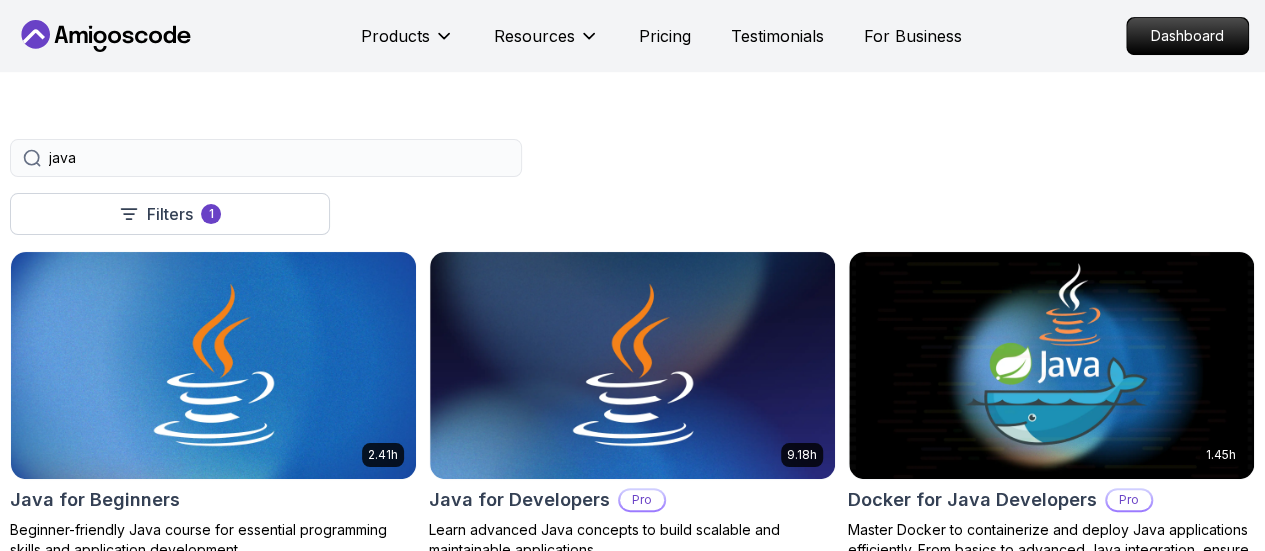 click 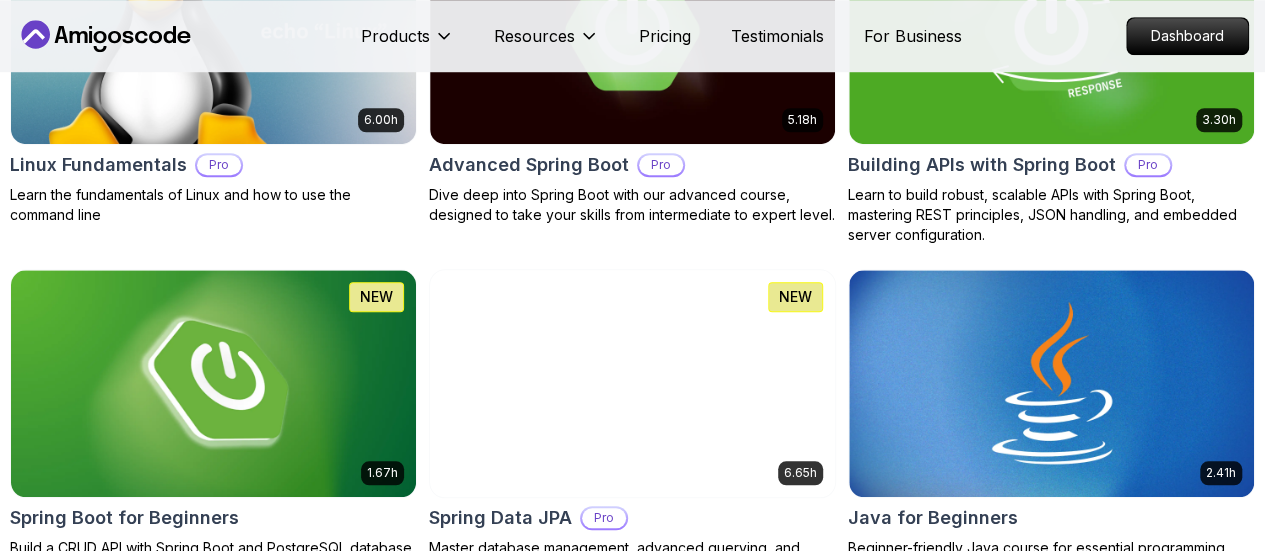 scroll, scrollTop: 783, scrollLeft: 0, axis: vertical 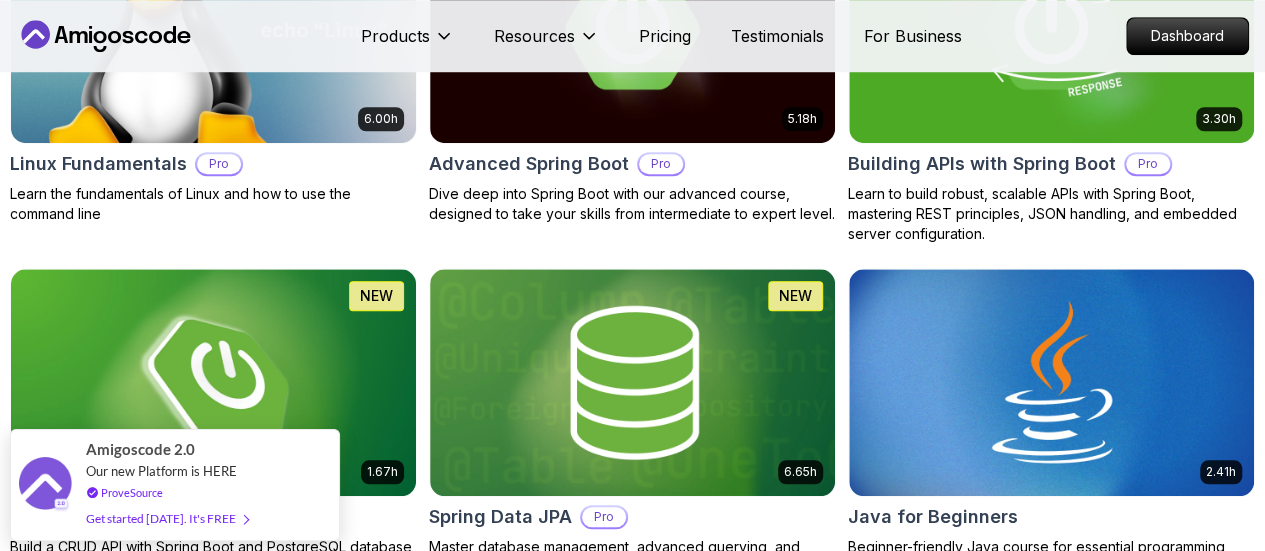 click on "Type Course Build Price Pro Free Instructors Nelson Djalo Richard Abz Duration 0-1 Hour 1-3 Hours +3 Hours Track Front End Back End Dev Ops Full Stack Level Junior Mid-level Senior" at bounding box center (0, 0) 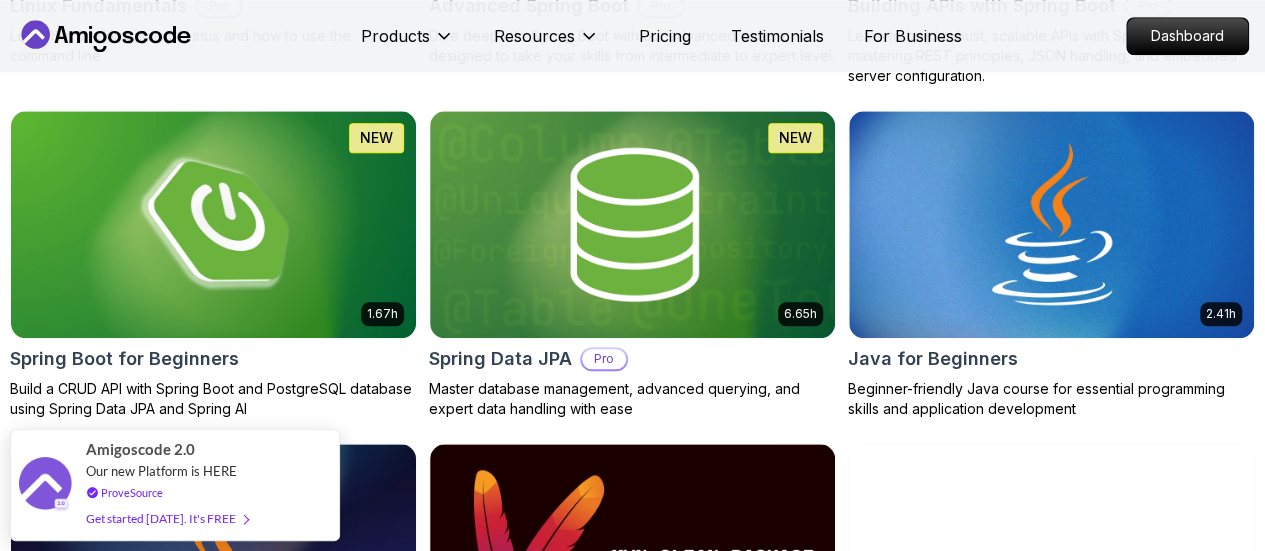 scroll, scrollTop: 942, scrollLeft: 0, axis: vertical 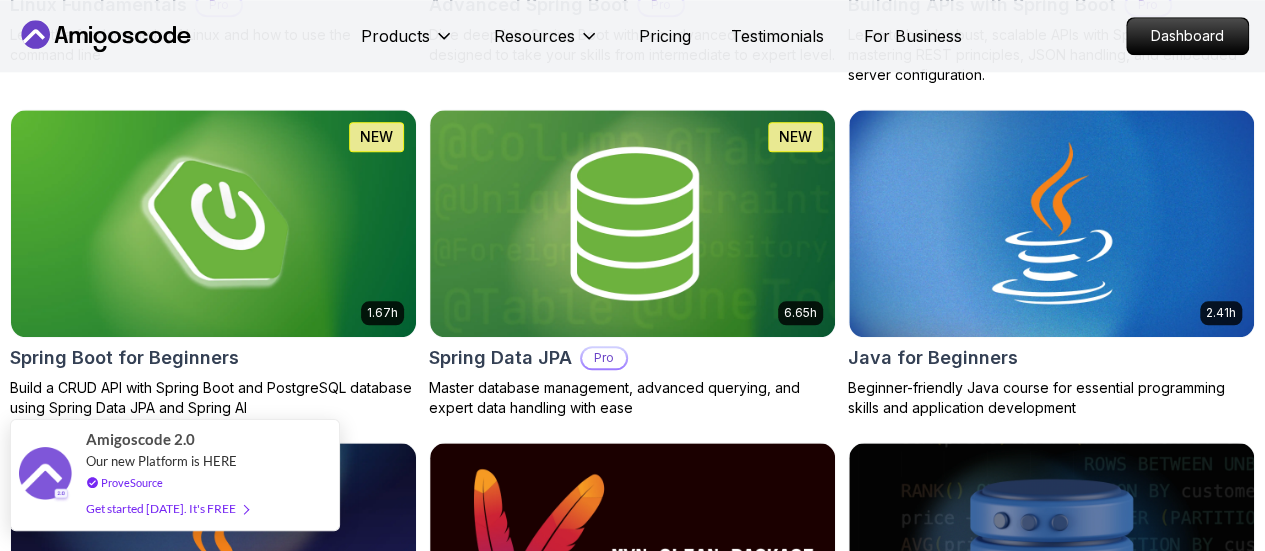click on "Amigoscode 2.0 Our new Platform is HERE    ProveSource Get started today. It's FREE" at bounding box center (170, 475) 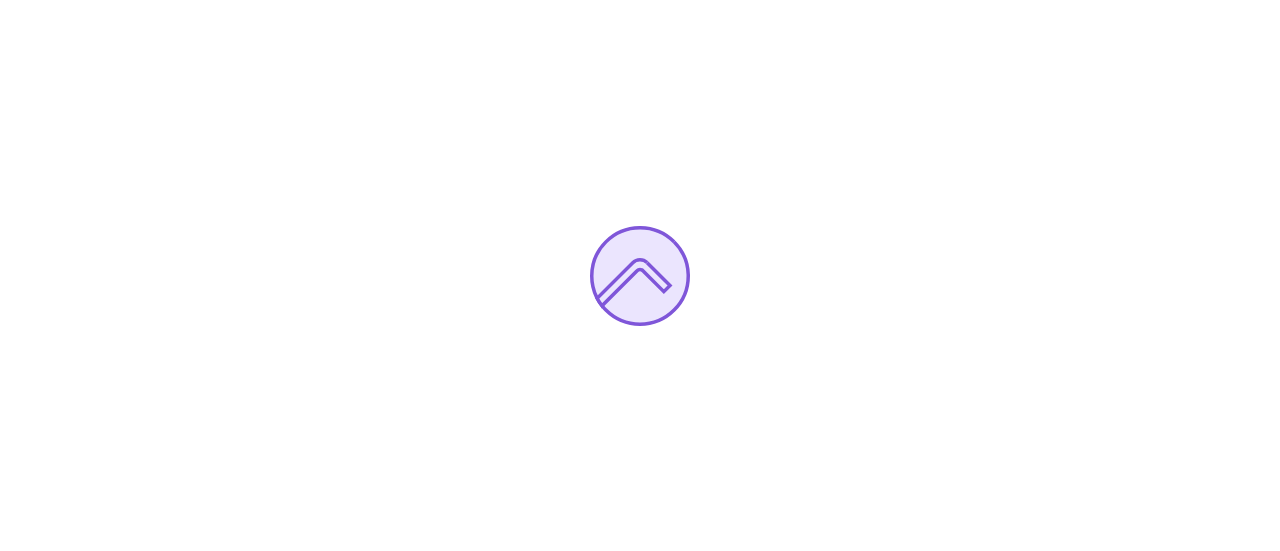scroll, scrollTop: 0, scrollLeft: 0, axis: both 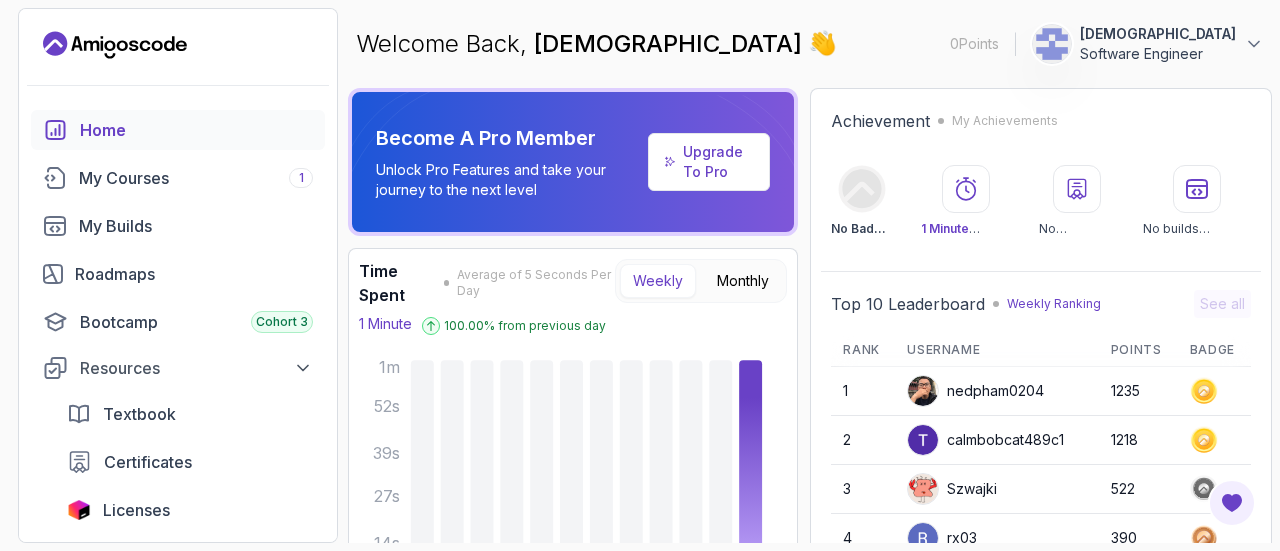 click on "Home" at bounding box center (196, 130) 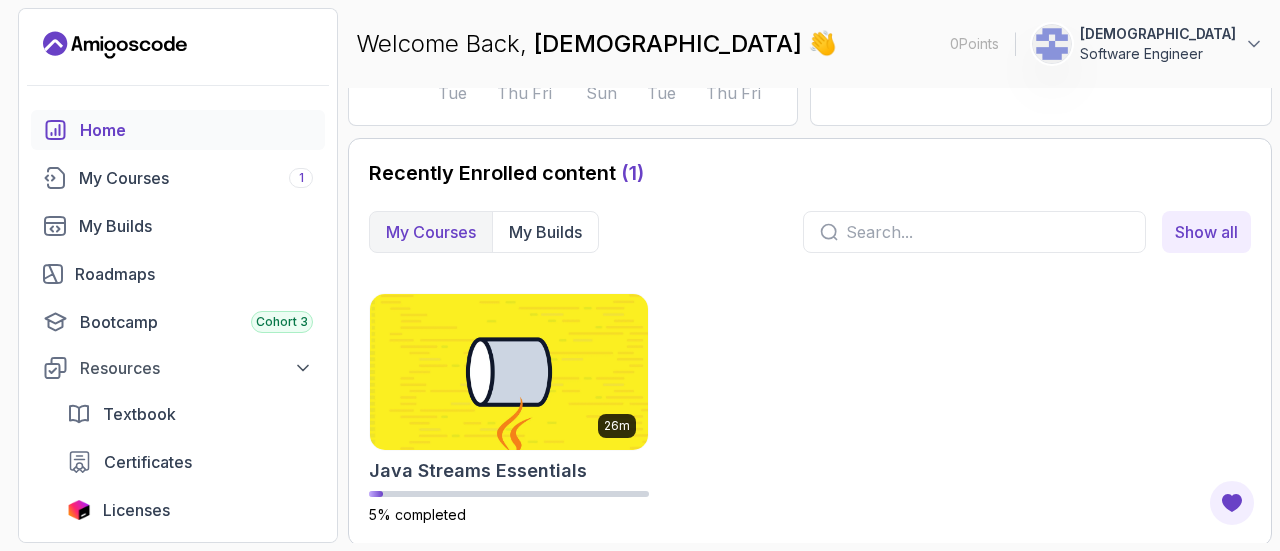 scroll, scrollTop: 0, scrollLeft: 0, axis: both 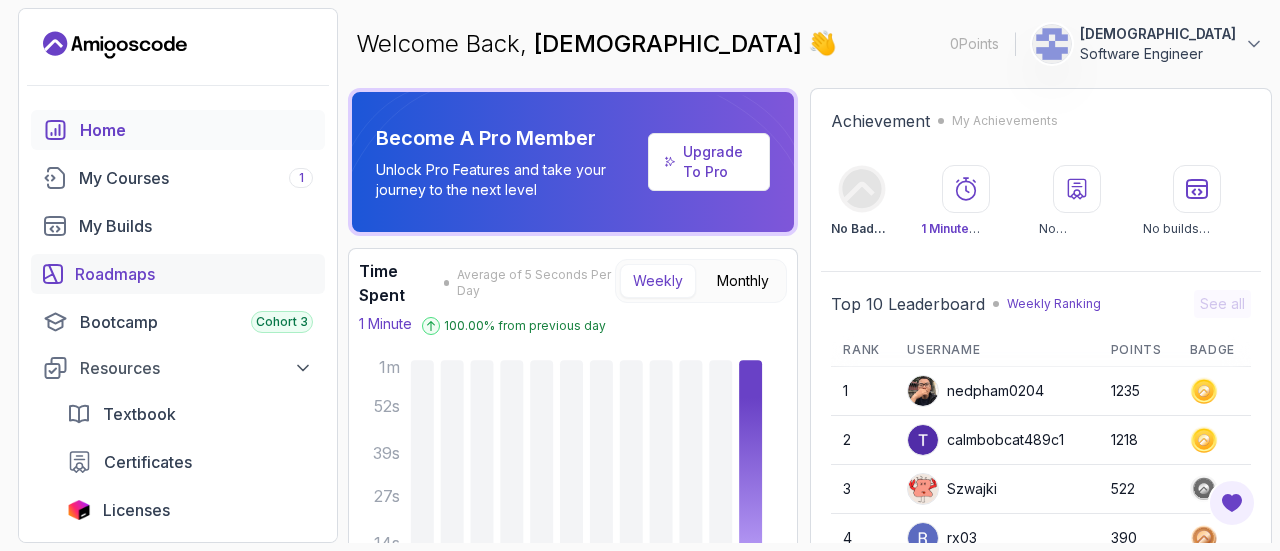 click on "Roadmaps" at bounding box center [194, 274] 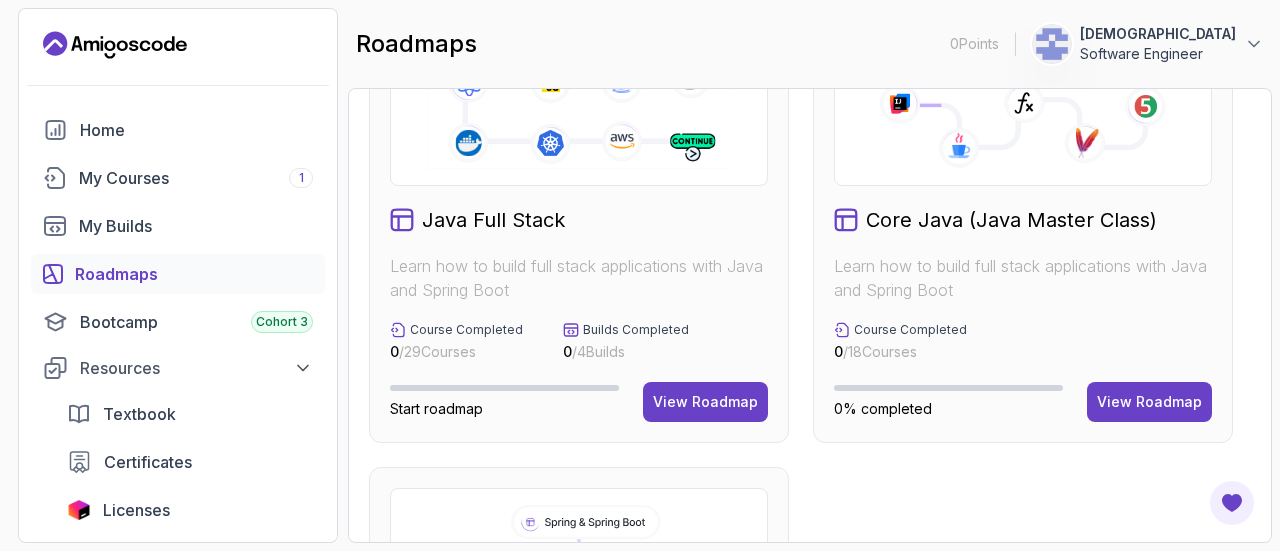 scroll, scrollTop: 638, scrollLeft: 0, axis: vertical 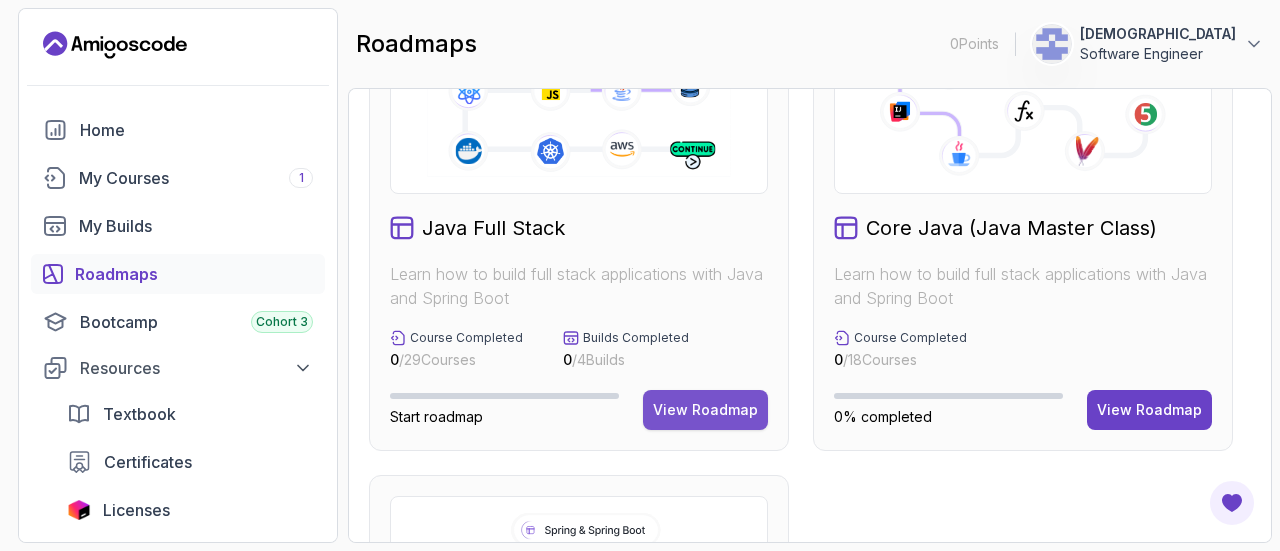 click on "View Roadmap" at bounding box center (705, 410) 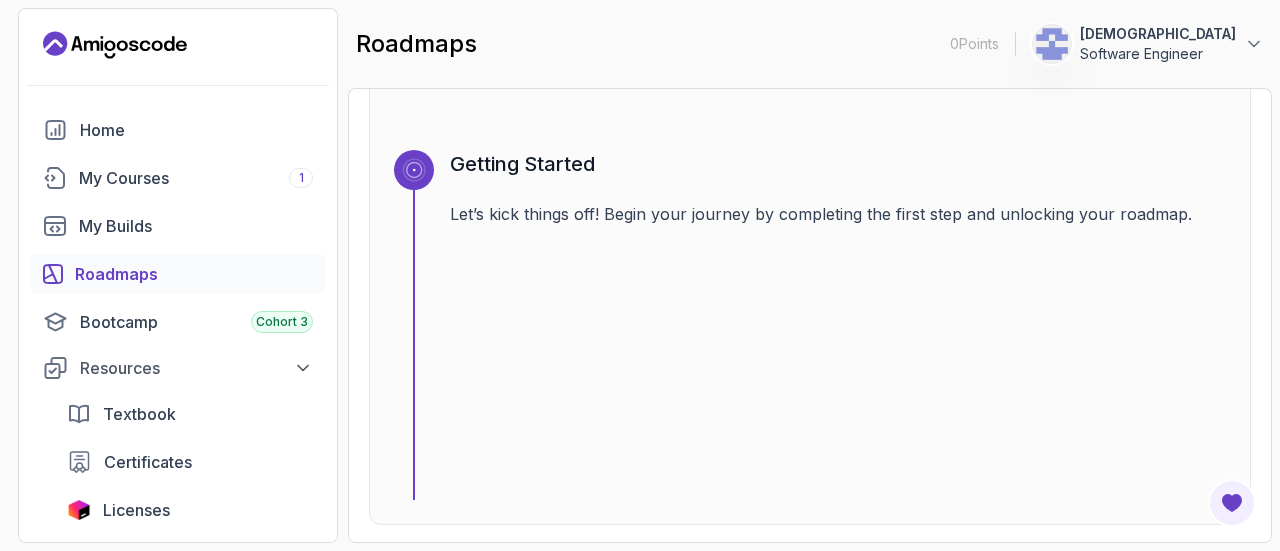 scroll, scrollTop: 0, scrollLeft: 0, axis: both 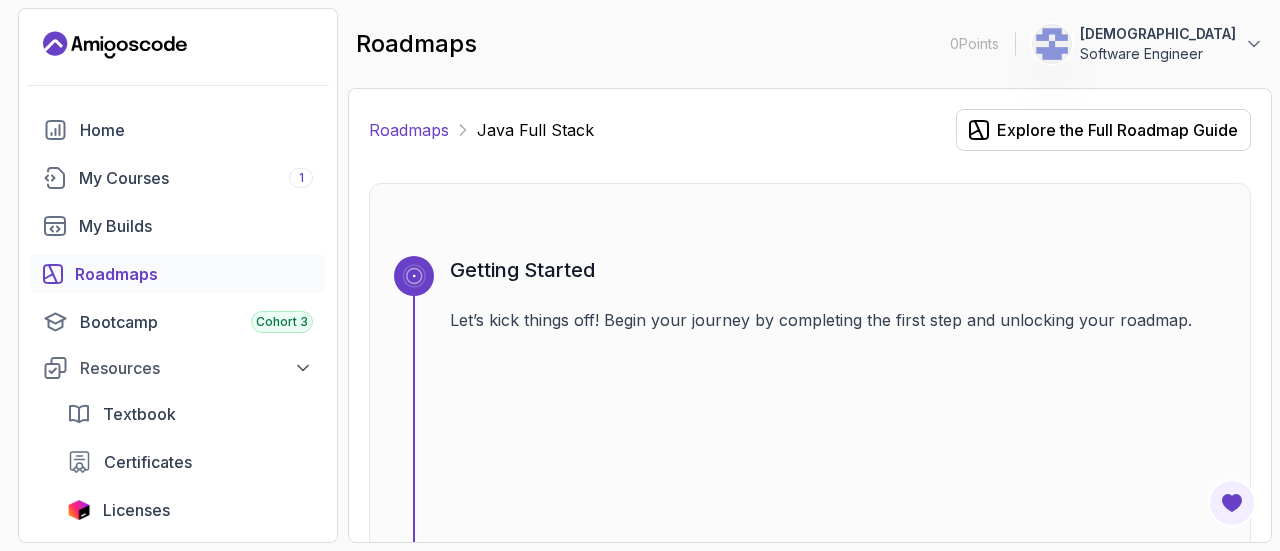 click on "Roadmaps" at bounding box center (409, 130) 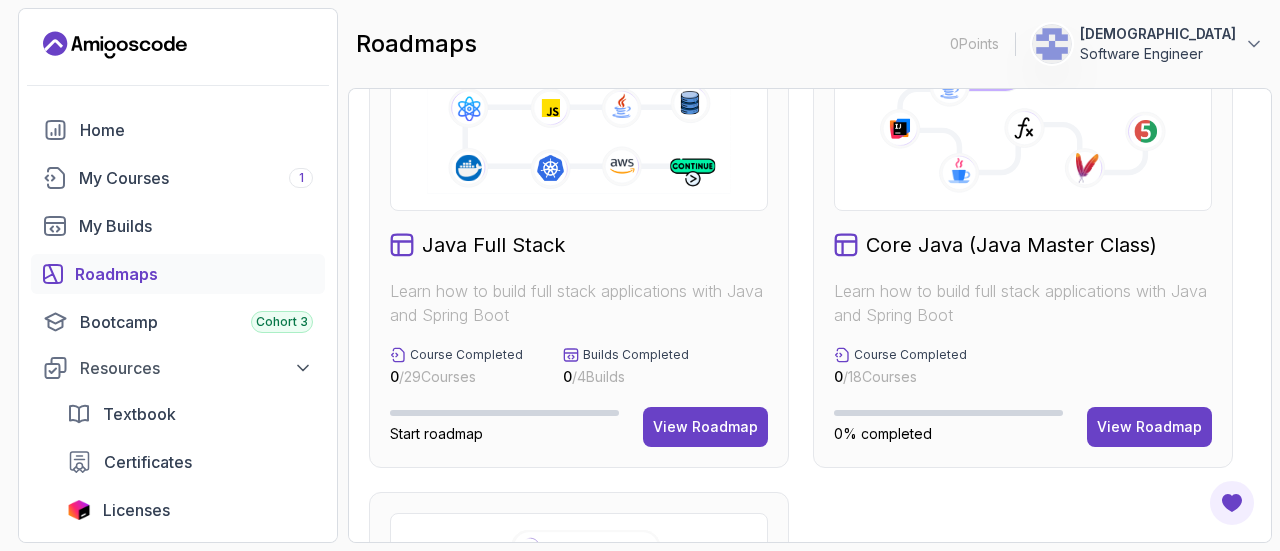 scroll, scrollTop: 623, scrollLeft: 0, axis: vertical 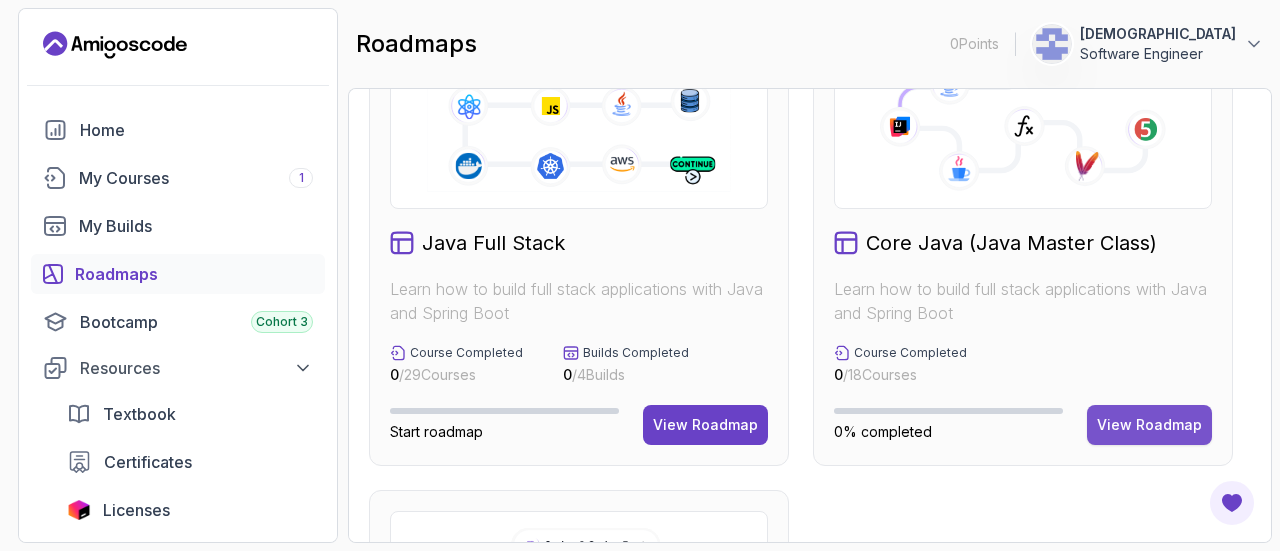 click on "View Roadmap" at bounding box center (1149, 425) 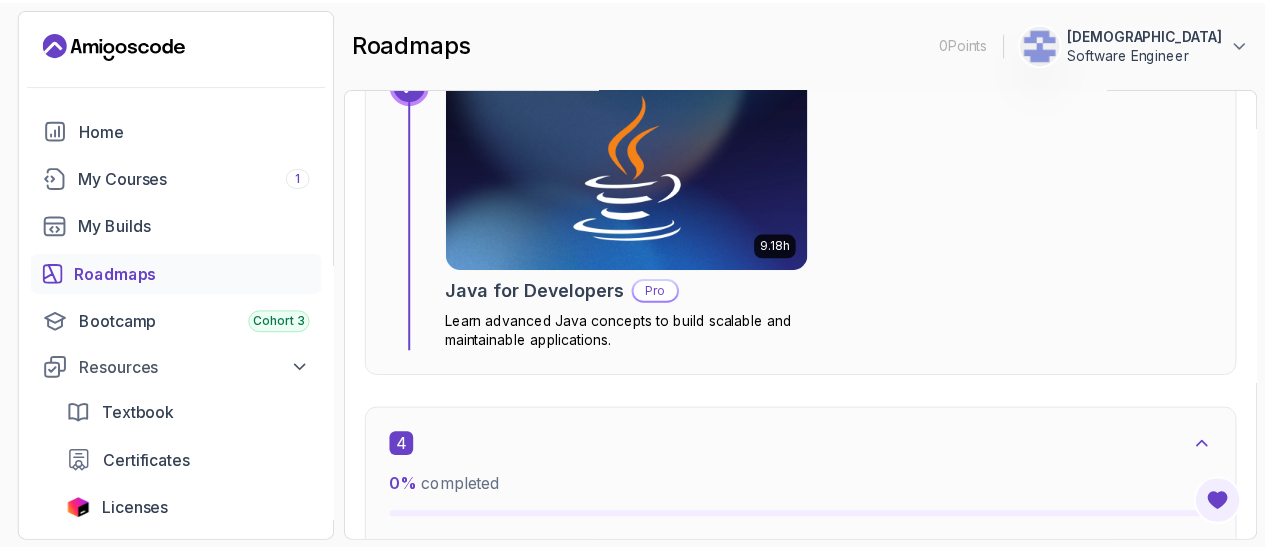 scroll, scrollTop: 2520, scrollLeft: 0, axis: vertical 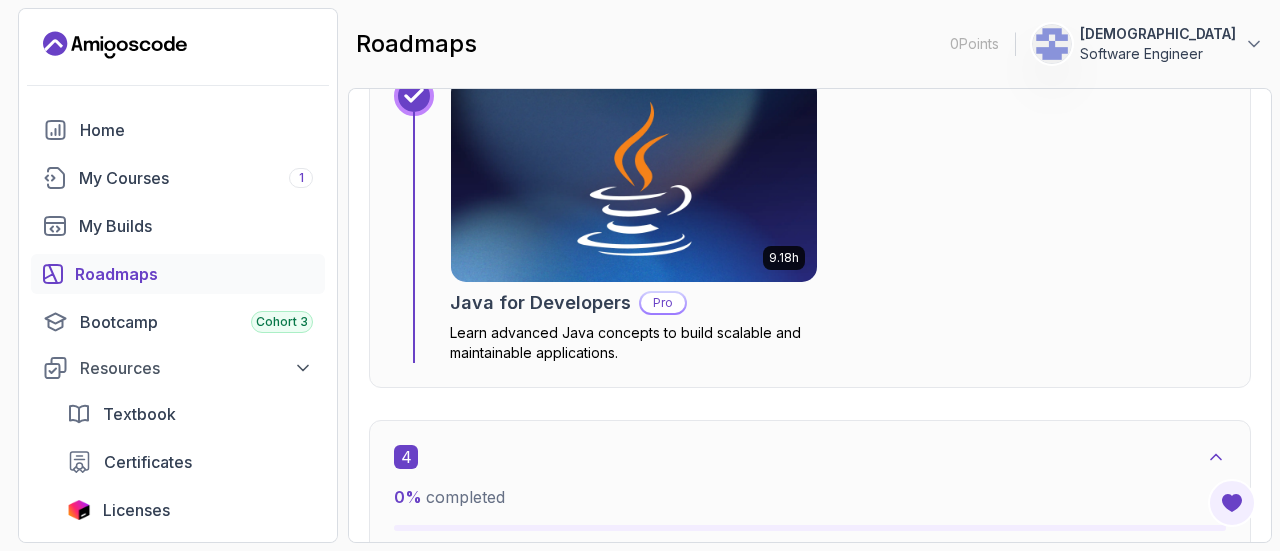 click on "Learn advanced Java concepts to build scalable and maintainable applications." at bounding box center [634, 343] 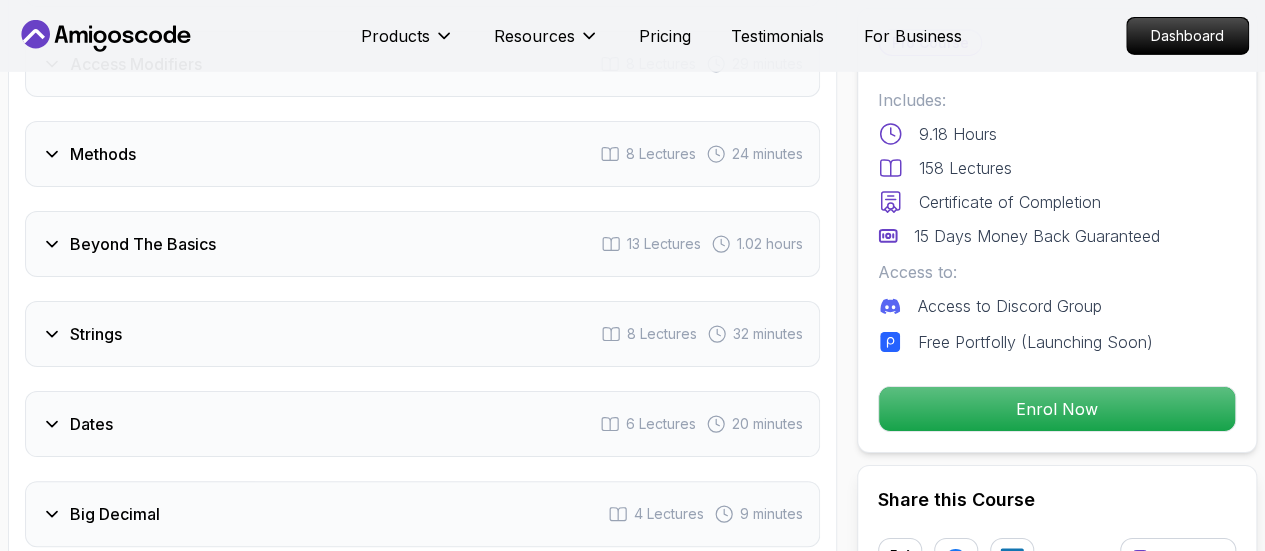 scroll, scrollTop: 3306, scrollLeft: 0, axis: vertical 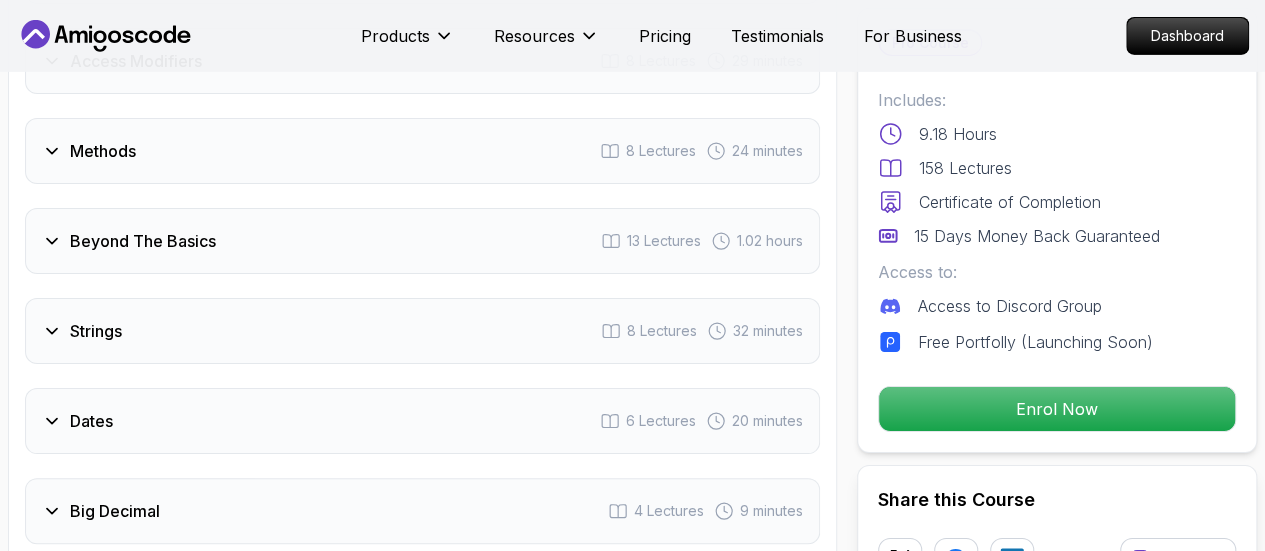 click 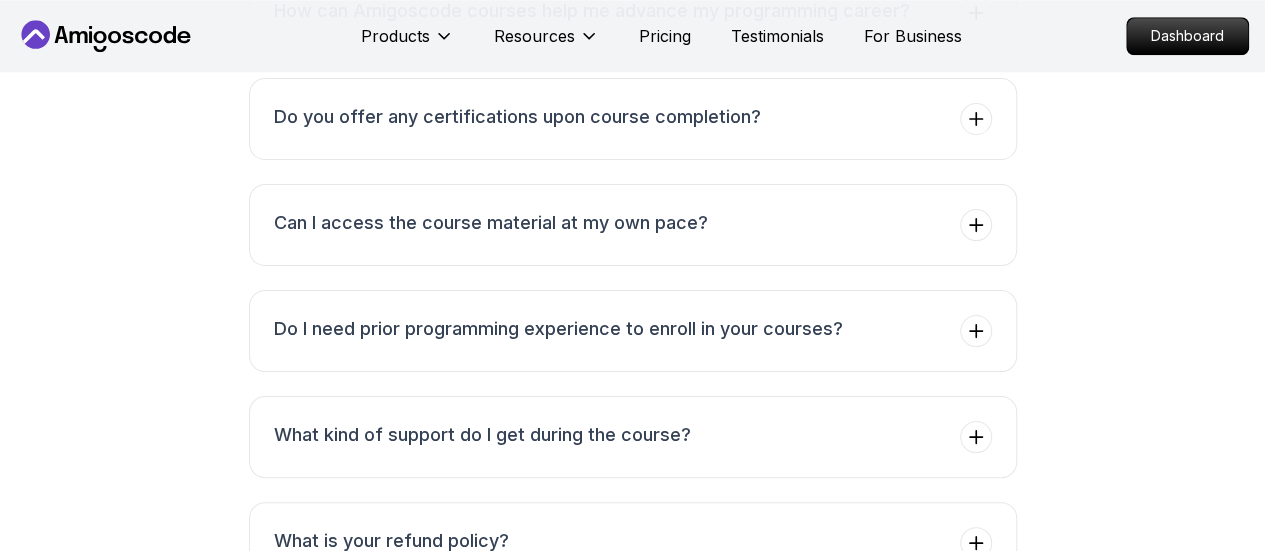 scroll, scrollTop: 8540, scrollLeft: 0, axis: vertical 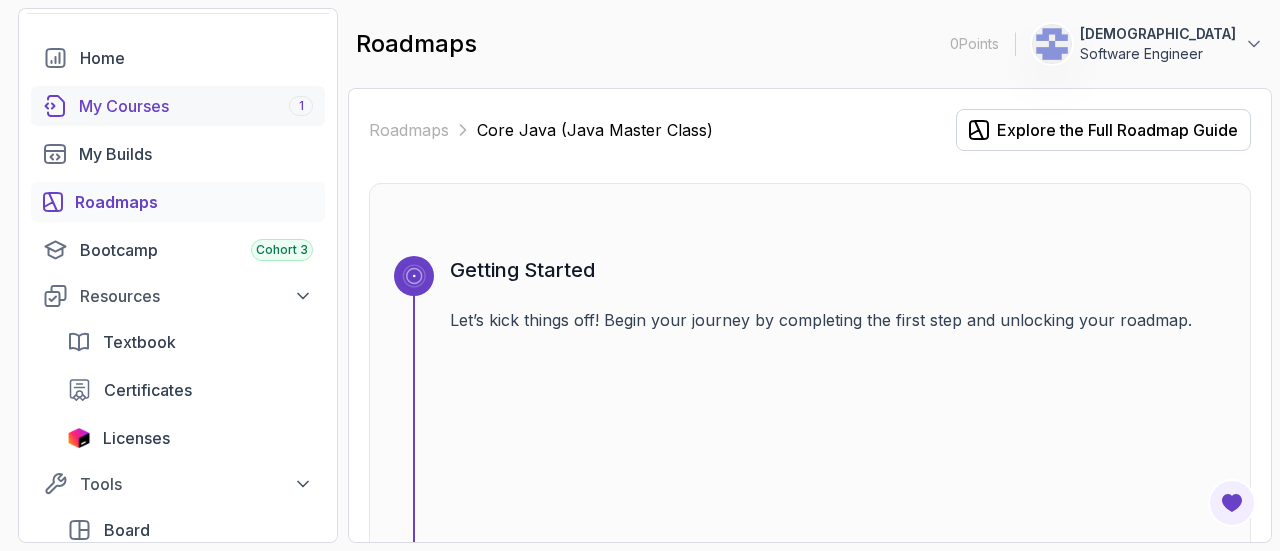 click on "My Courses 1" at bounding box center [196, 106] 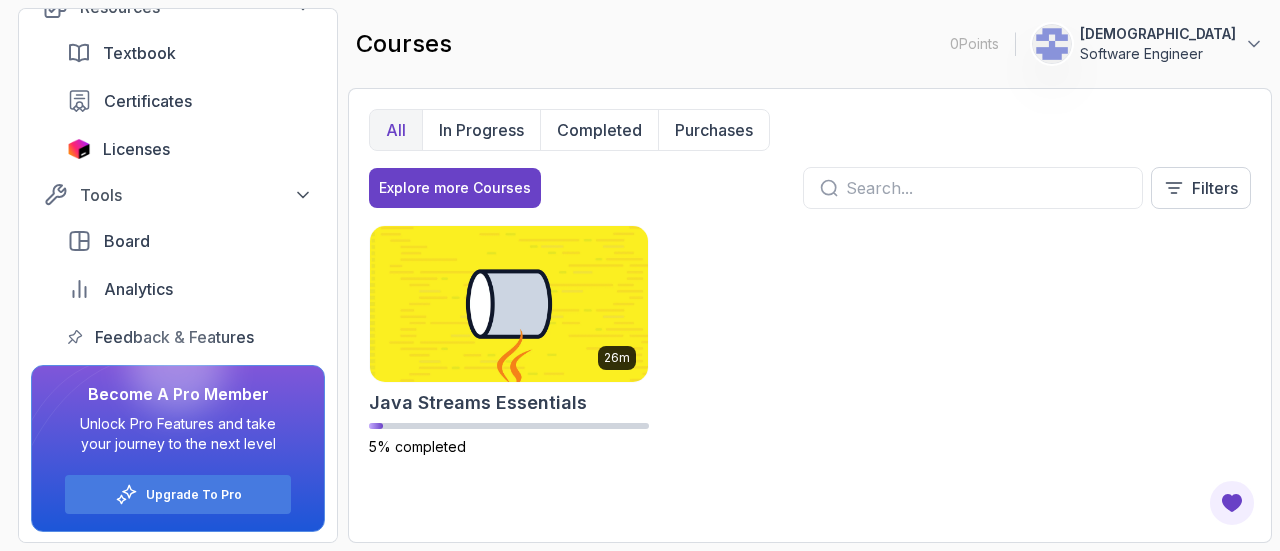 scroll, scrollTop: 0, scrollLeft: 0, axis: both 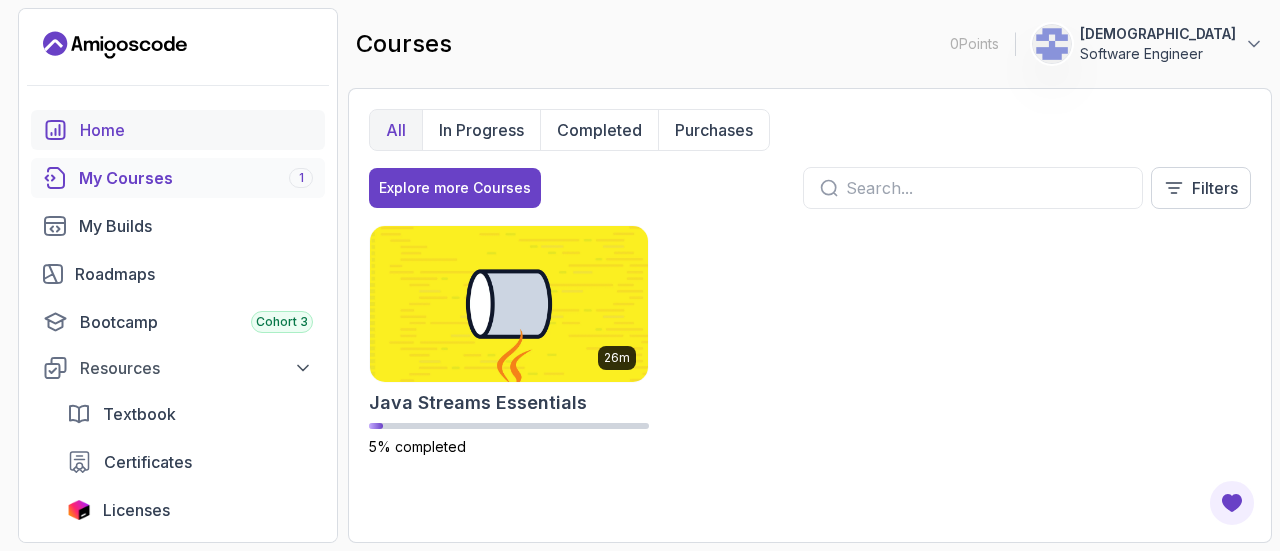 click on "Home" at bounding box center (196, 130) 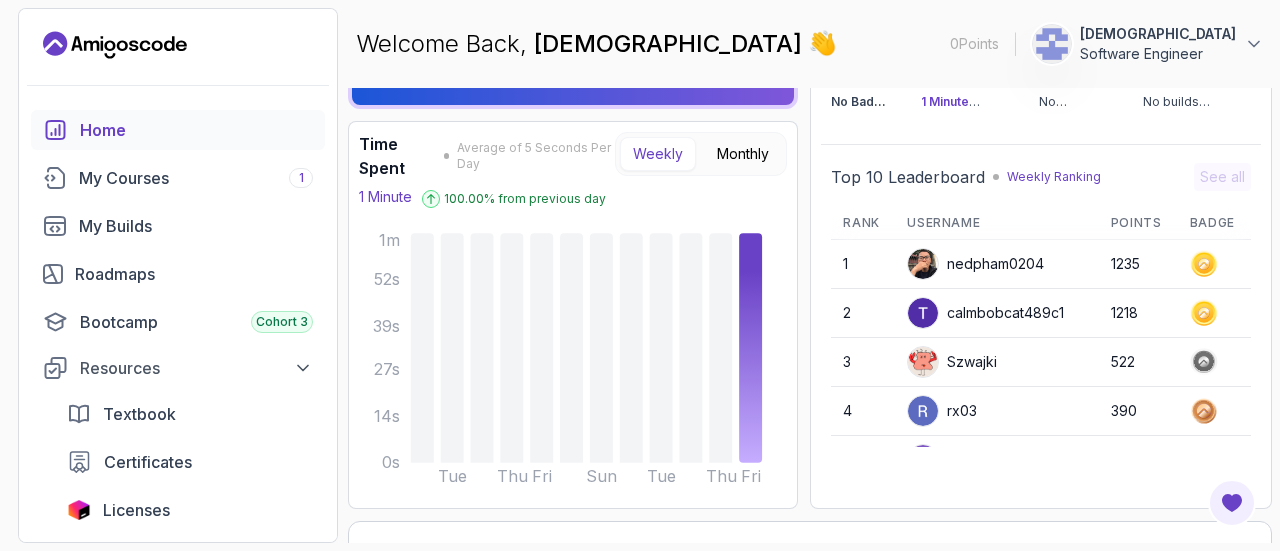scroll, scrollTop: 128, scrollLeft: 0, axis: vertical 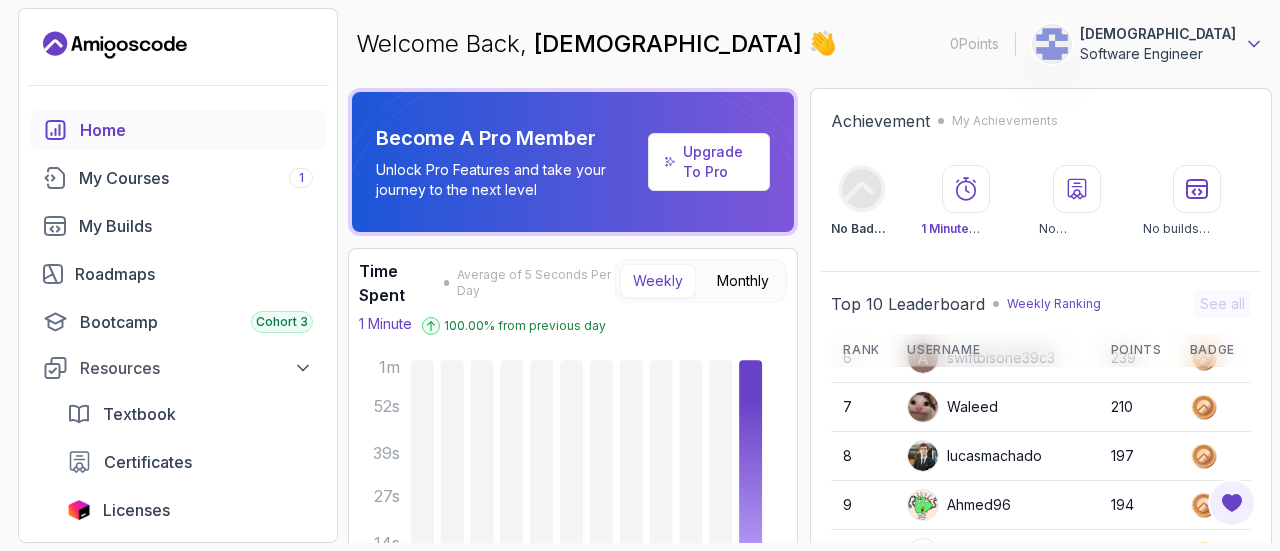 click 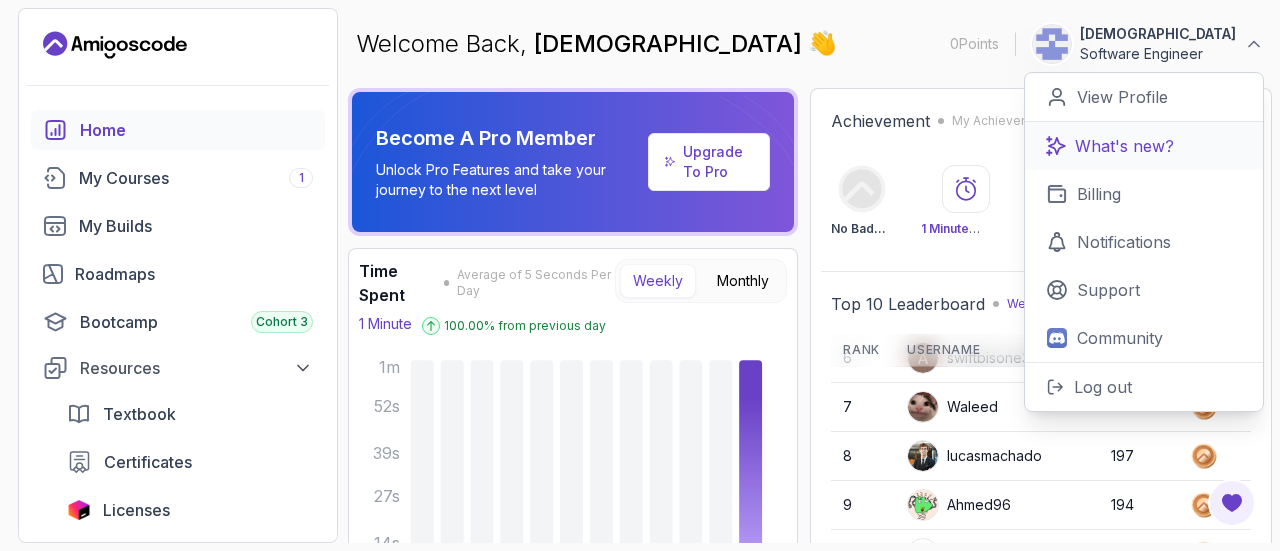 click on "What's new?" at bounding box center [1124, 146] 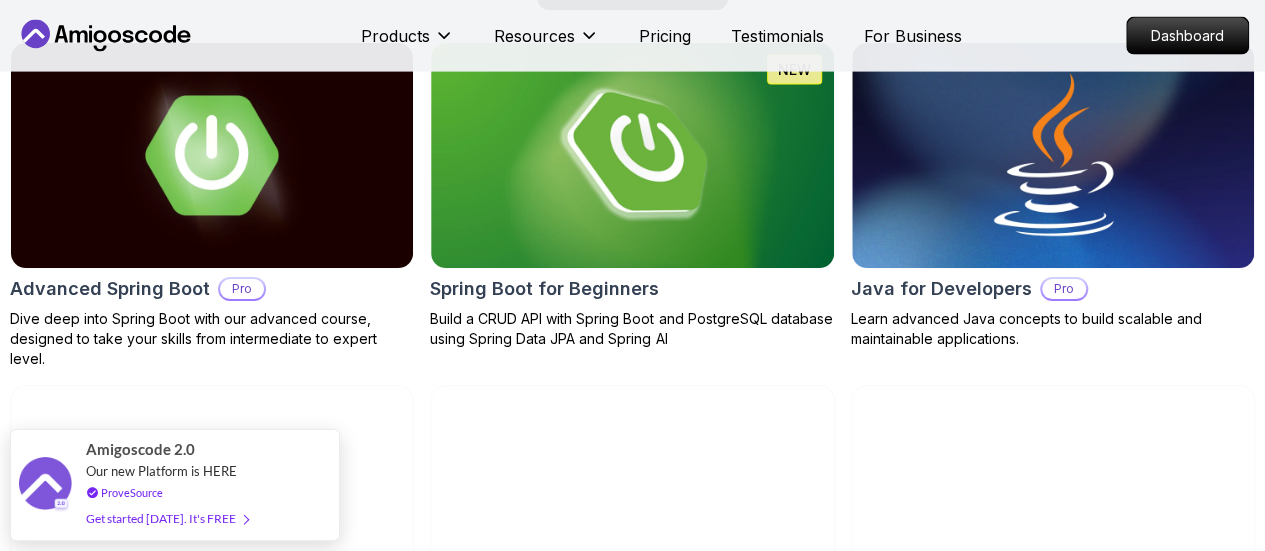 scroll, scrollTop: 1900, scrollLeft: 0, axis: vertical 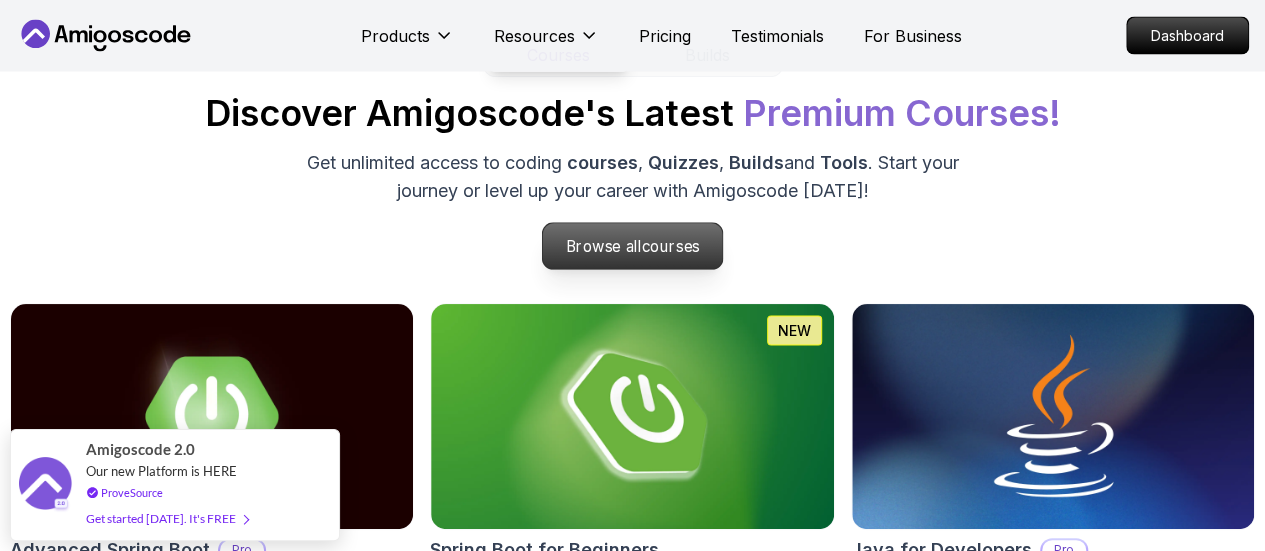 click on "courses" at bounding box center (671, 245) 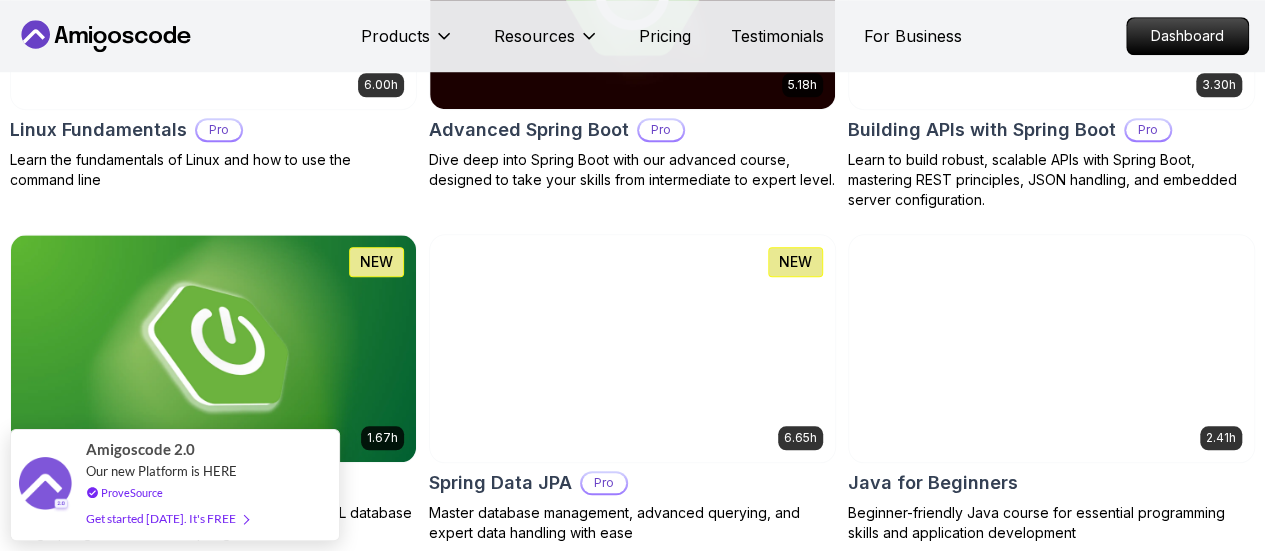 scroll, scrollTop: 887, scrollLeft: 0, axis: vertical 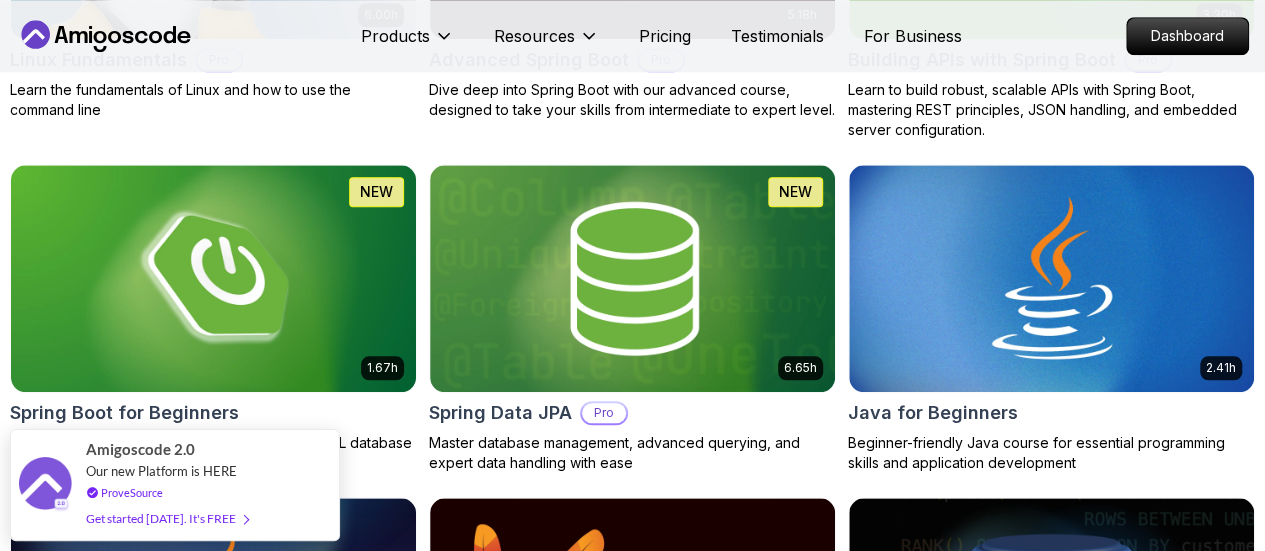 click on "Free" at bounding box center [0, 0] 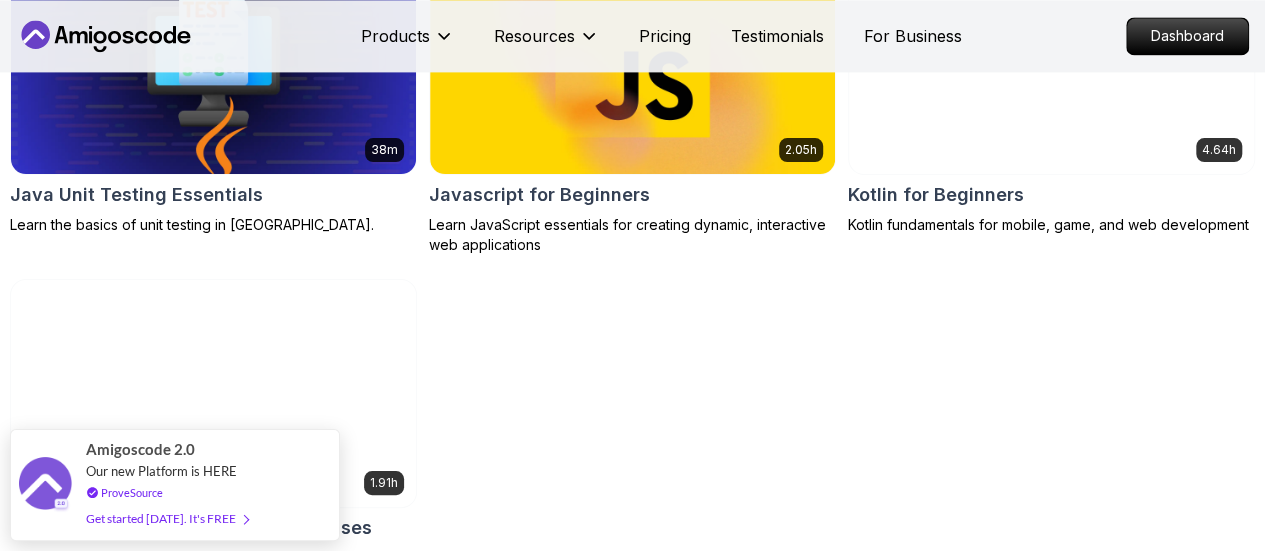 scroll, scrollTop: 1419, scrollLeft: 0, axis: vertical 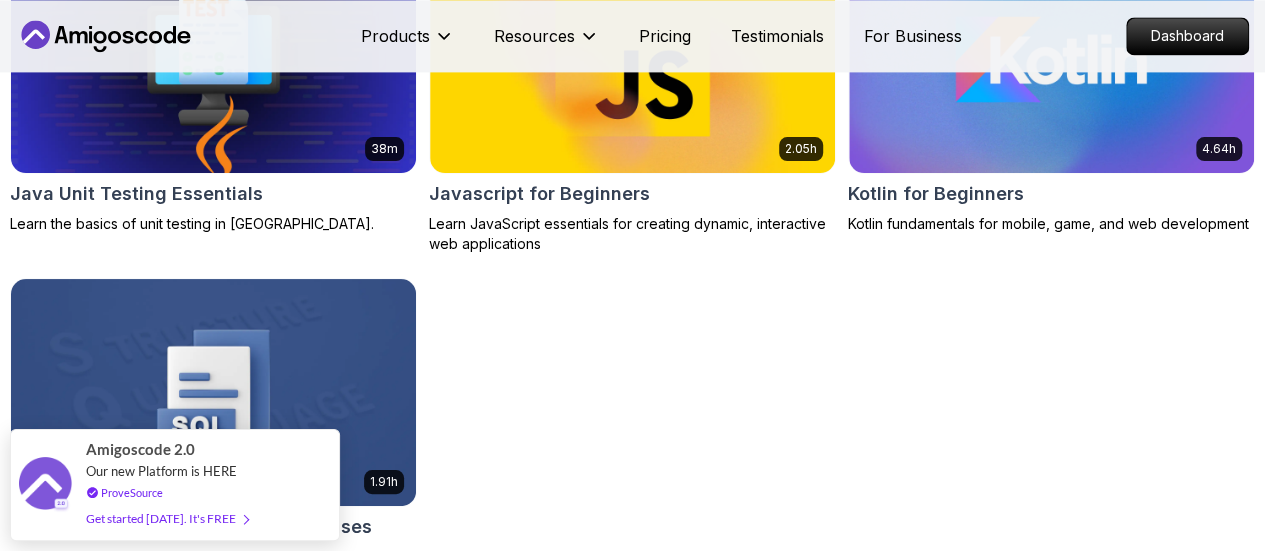 click on "Mid-level" at bounding box center (0, 0) 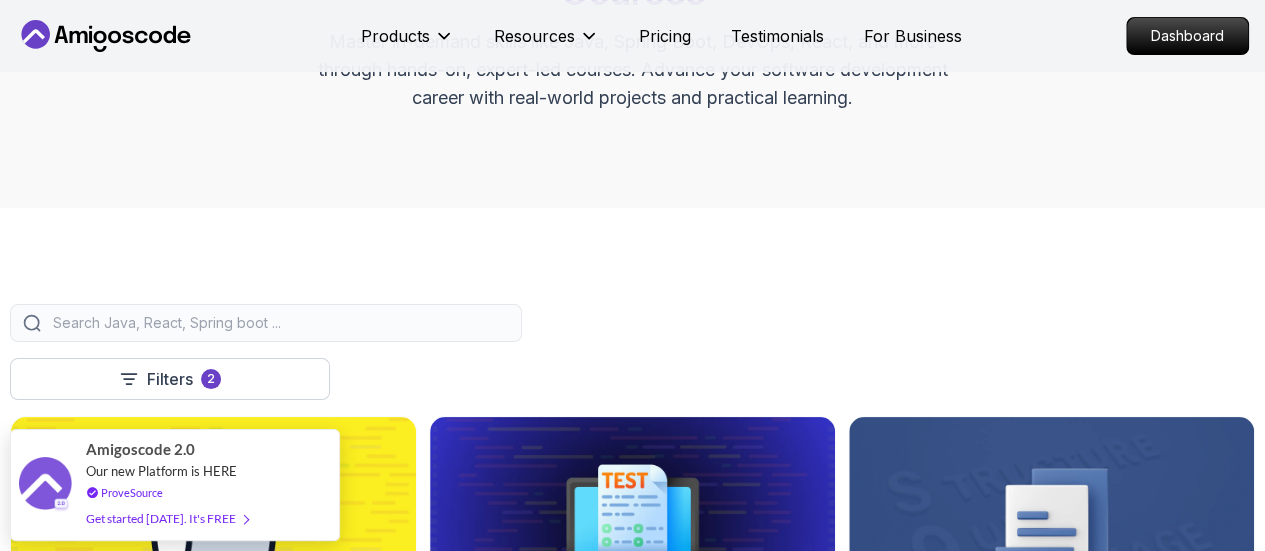 scroll, scrollTop: 118, scrollLeft: 0, axis: vertical 